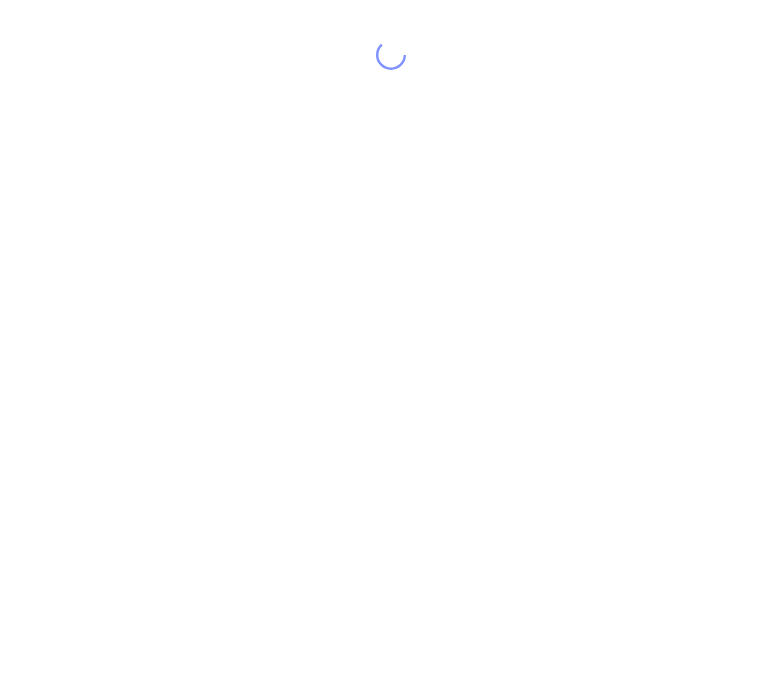 scroll, scrollTop: 0, scrollLeft: 0, axis: both 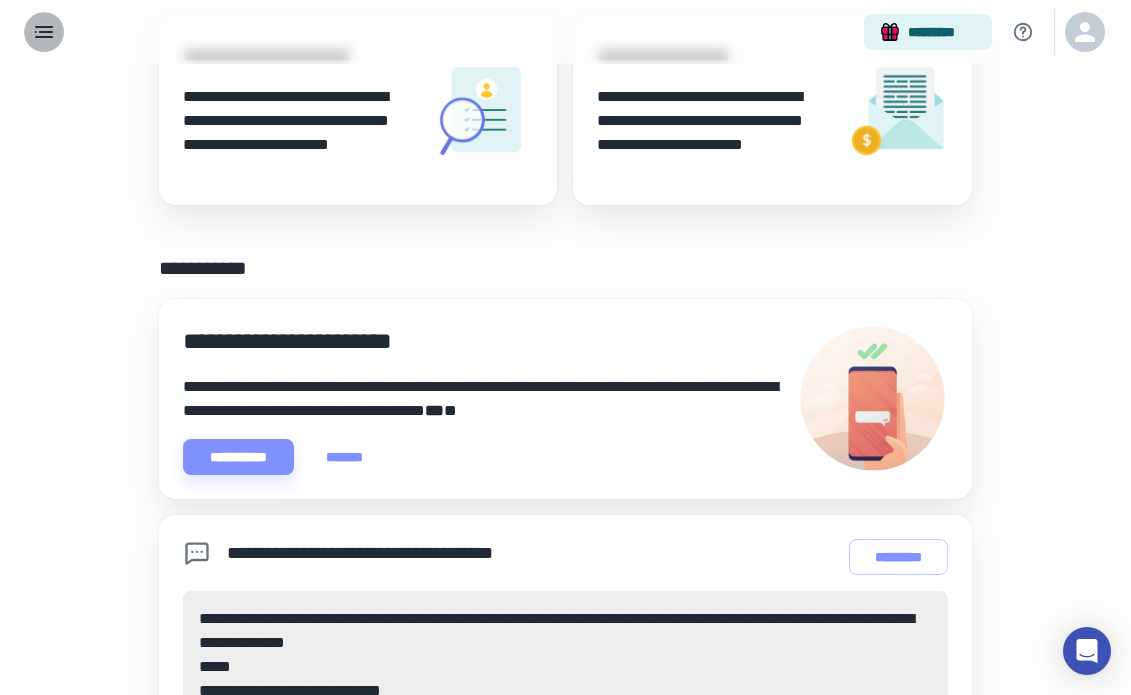 click 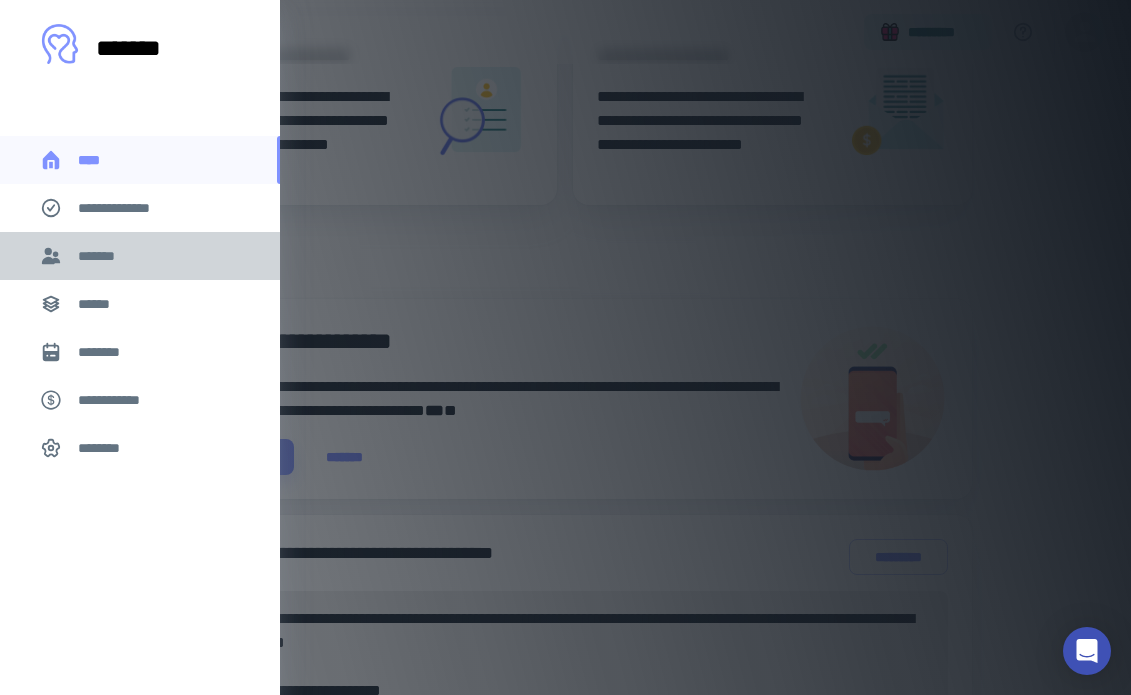 click on "*******" at bounding box center (140, 256) 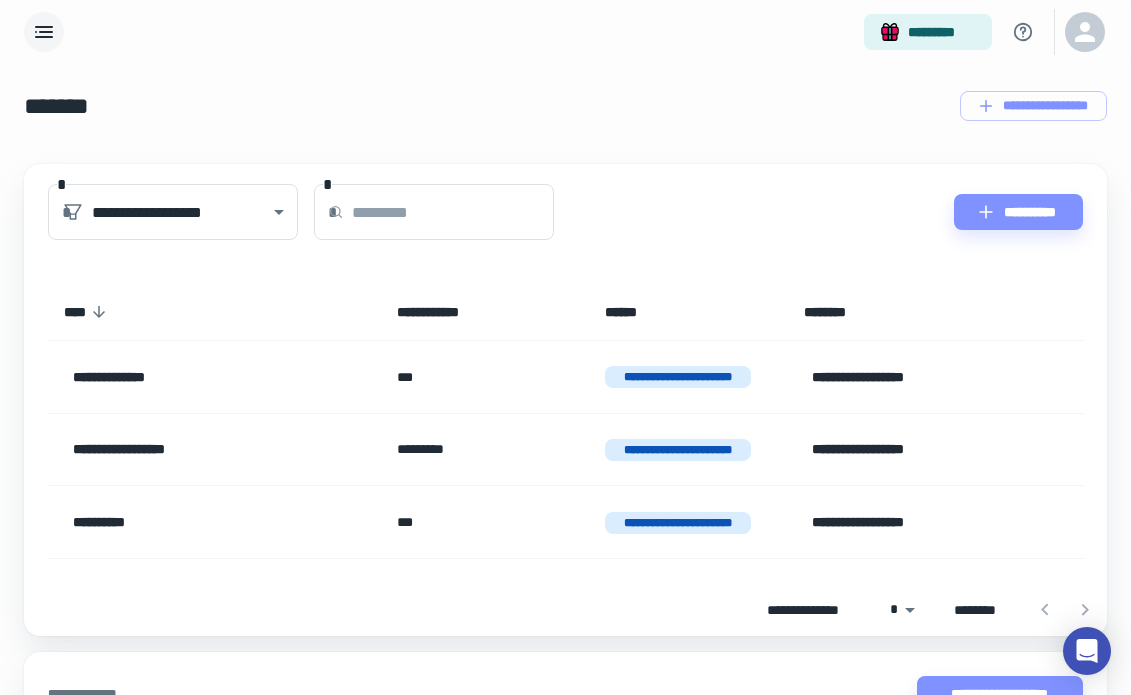 scroll, scrollTop: 0, scrollLeft: 0, axis: both 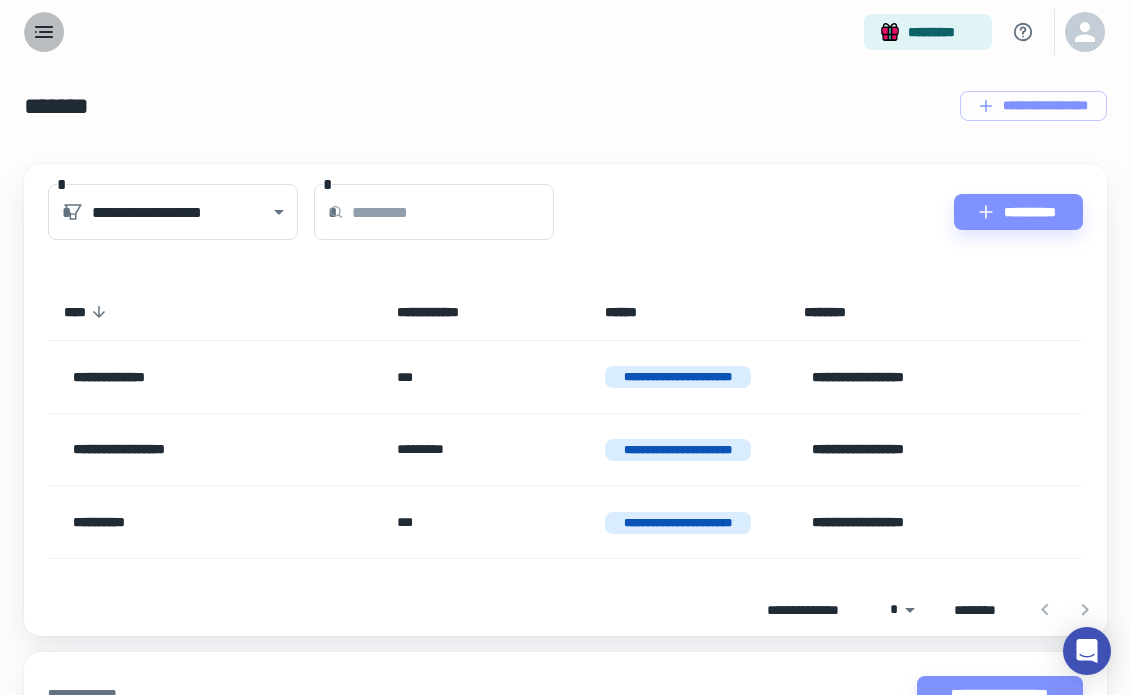click 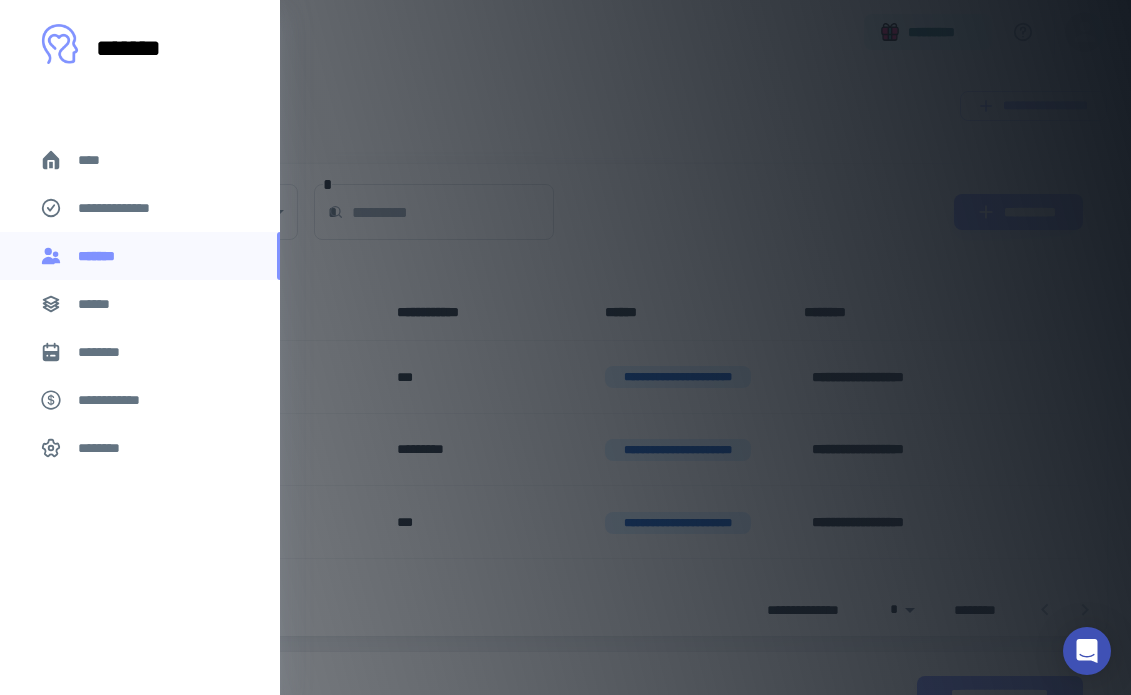 click at bounding box center (565, 347) 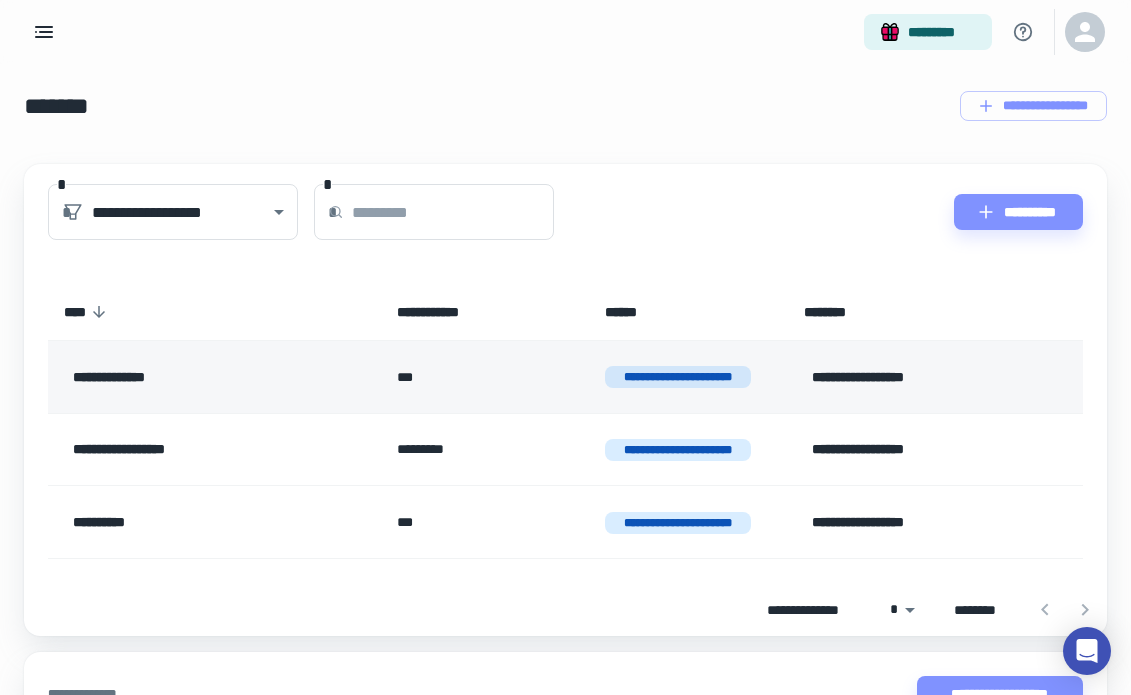 click on "***" at bounding box center (485, 377) 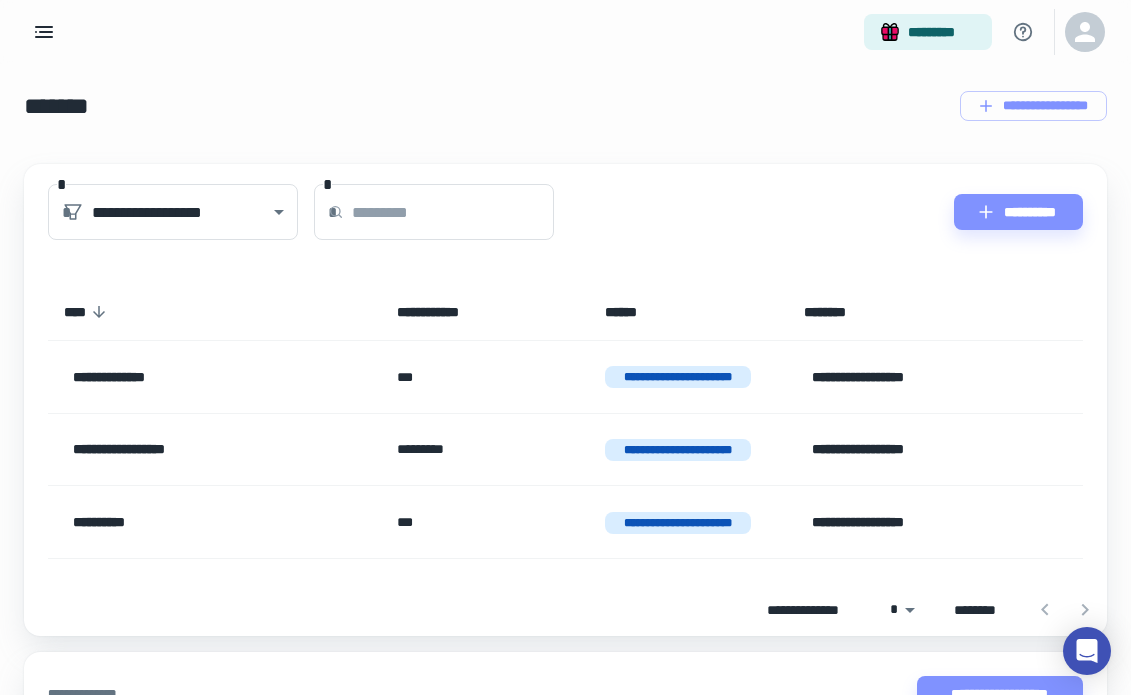 click on "**********" at bounding box center [197, 522] 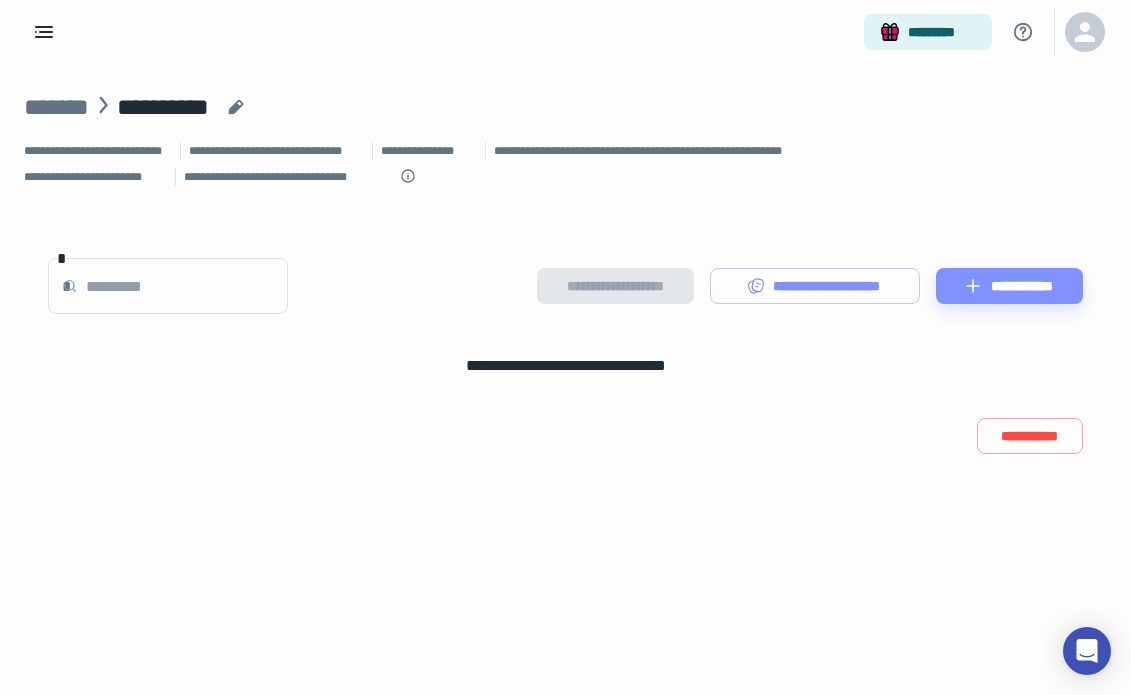 click on "**********" at bounding box center [565, 177] 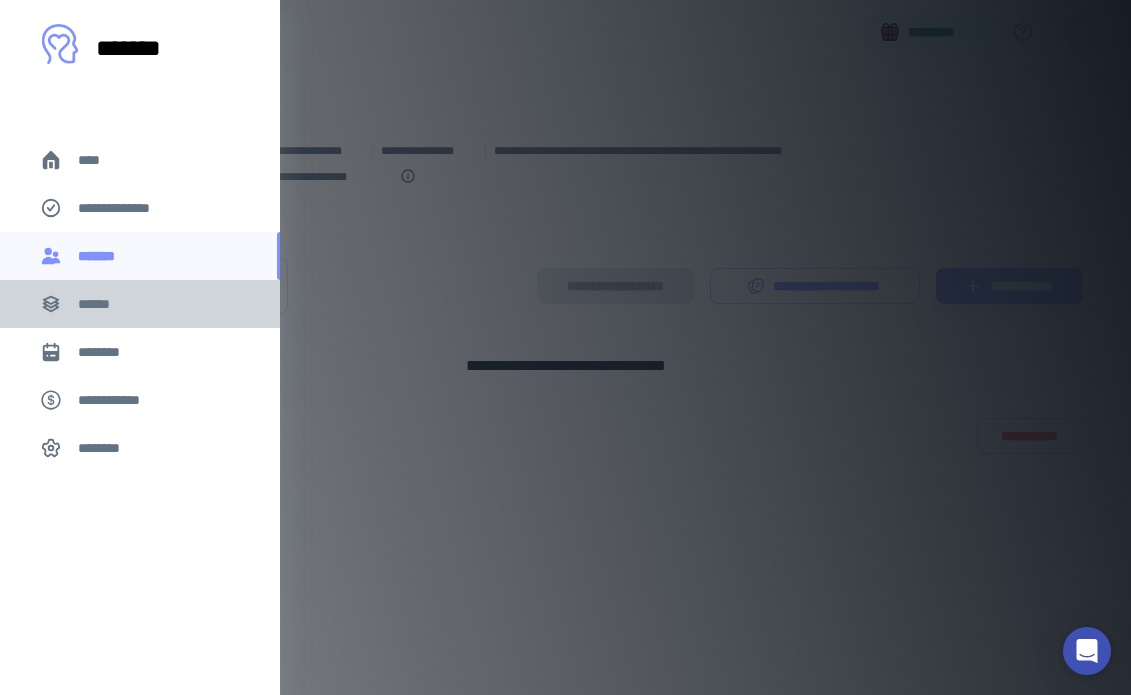 click on "******" at bounding box center [100, 304] 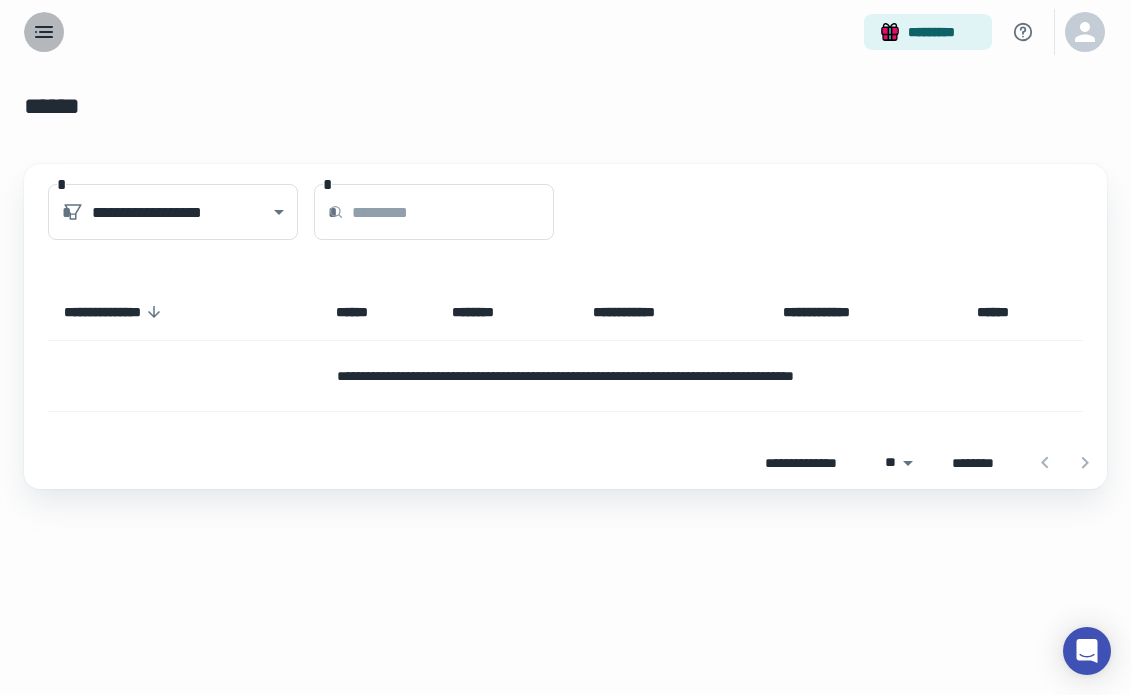 click 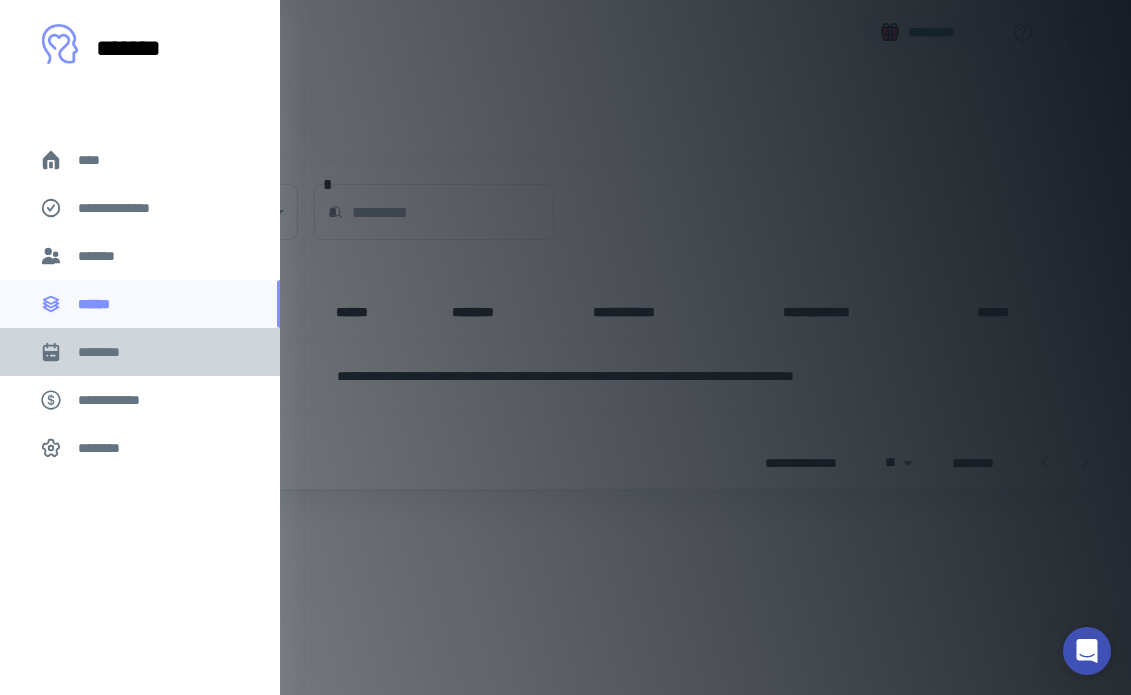 click on "********" at bounding box center (107, 352) 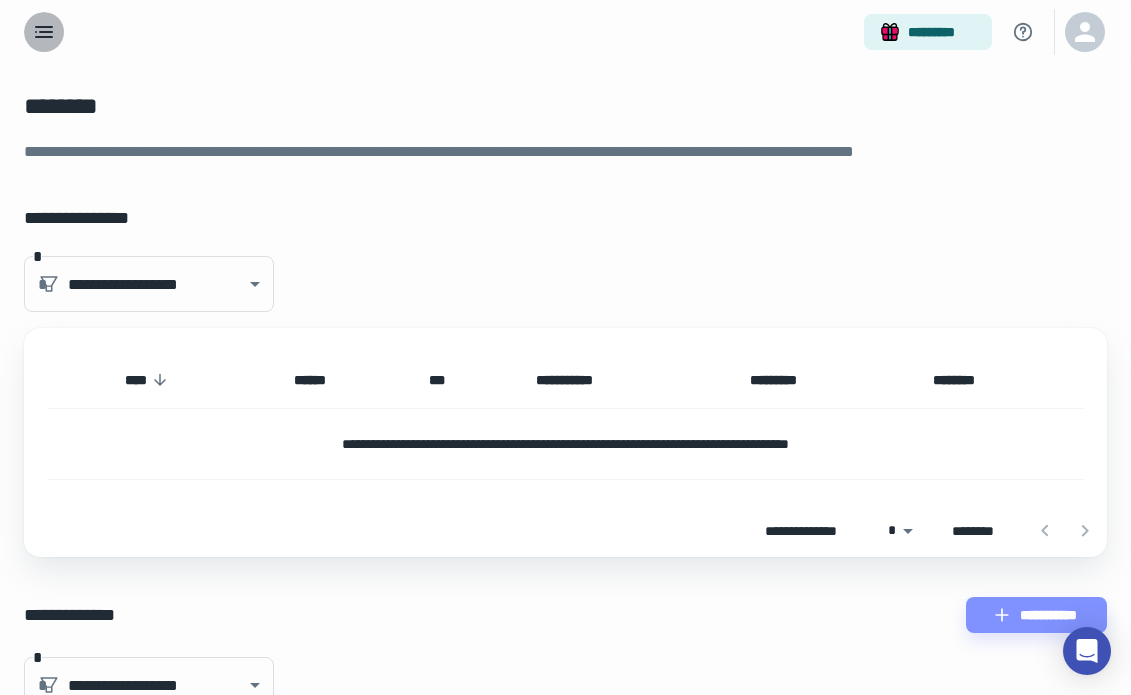 click 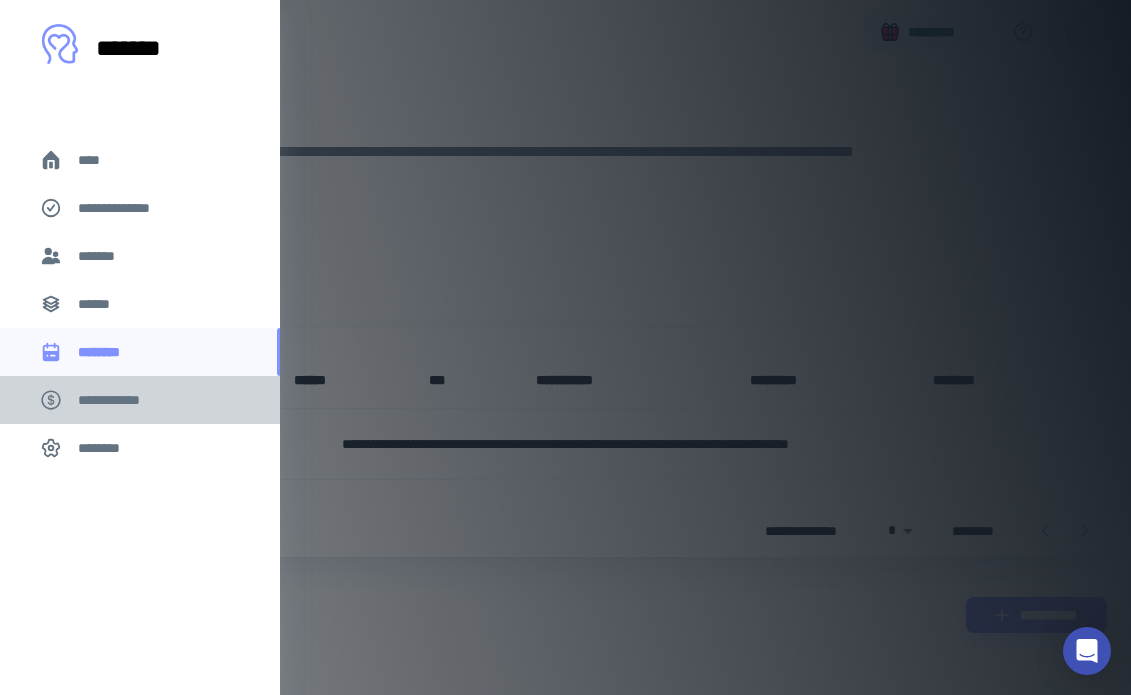click on "**********" at bounding box center (140, 400) 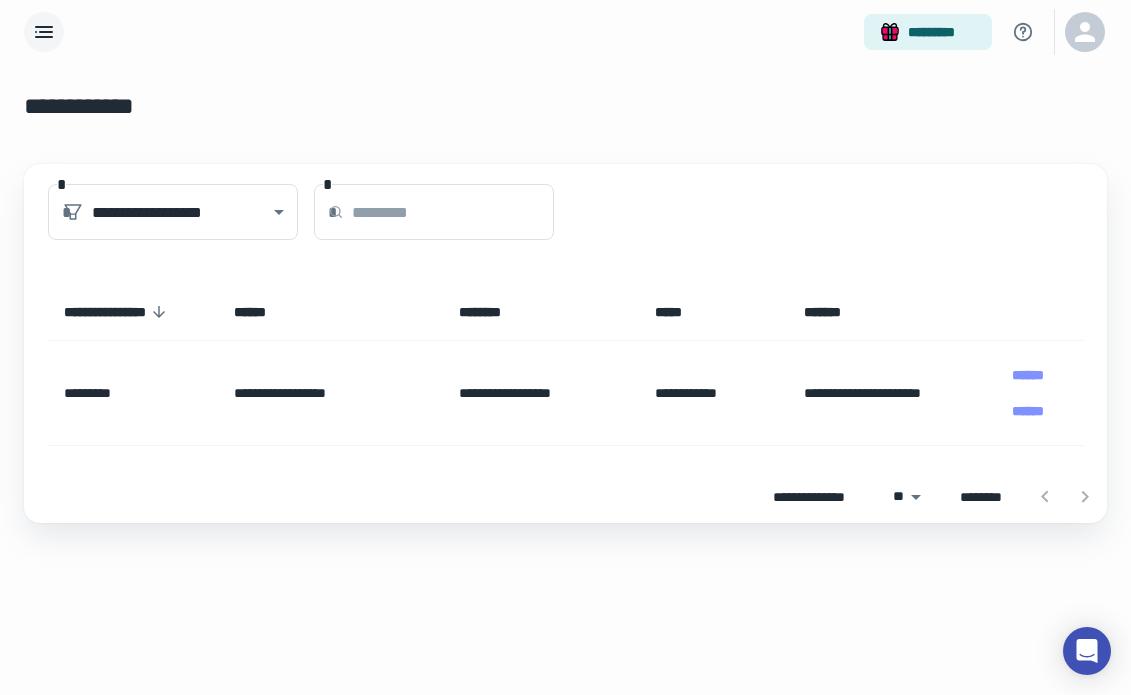click 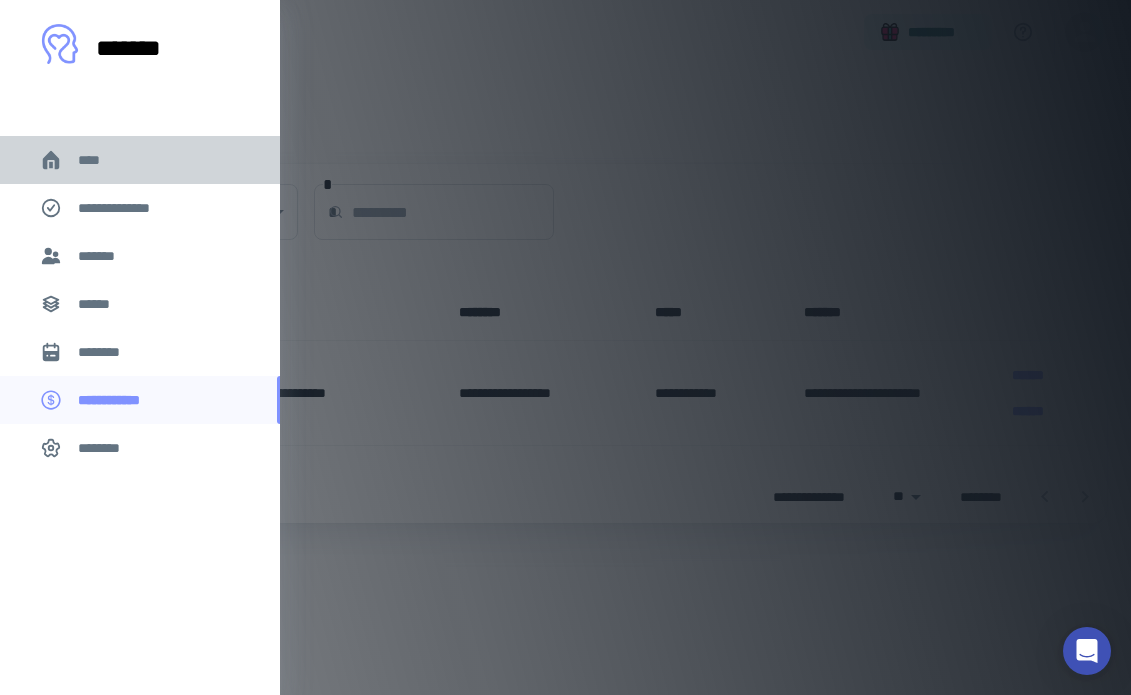 click on "****" at bounding box center [140, 160] 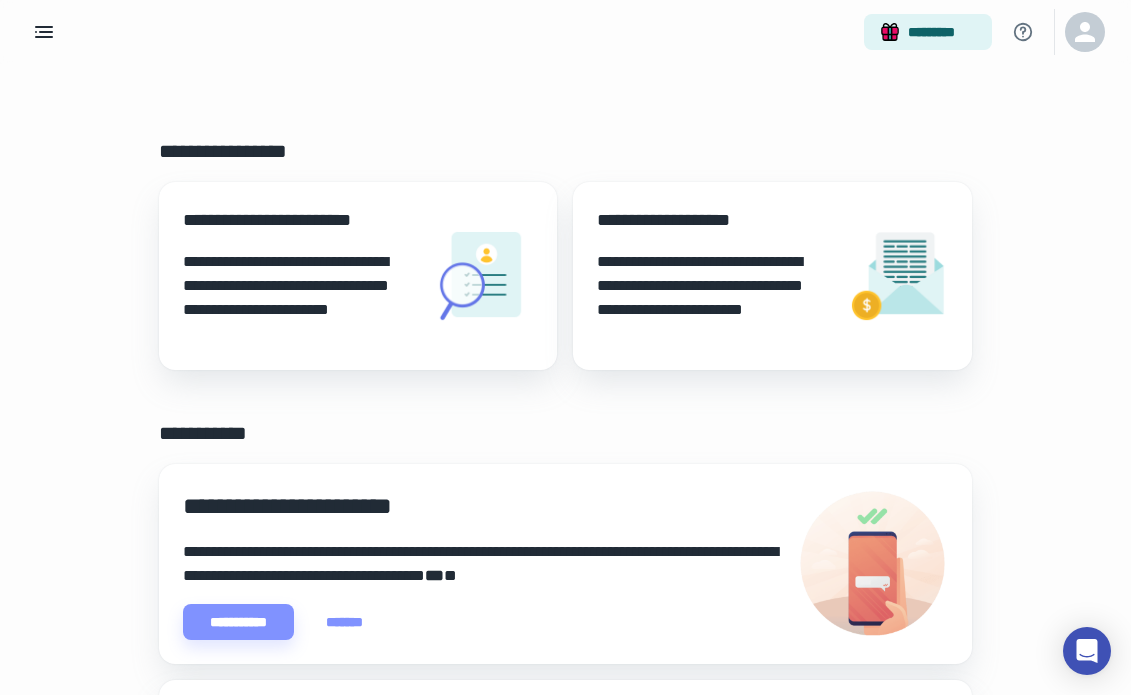 scroll, scrollTop: 0, scrollLeft: 0, axis: both 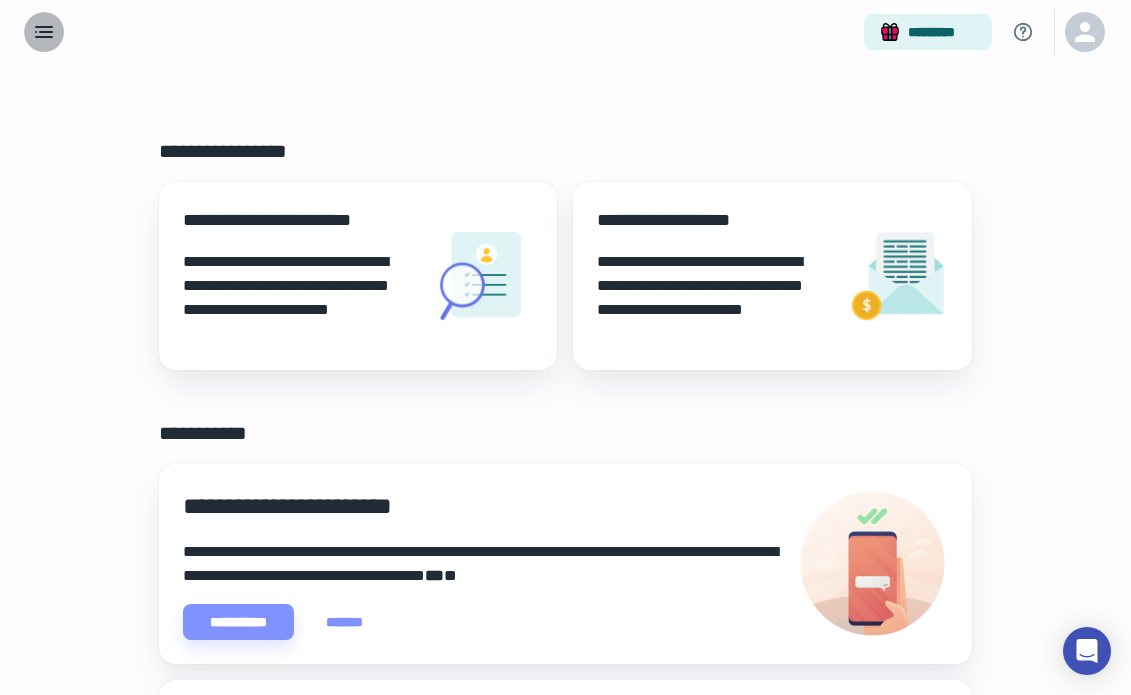 click 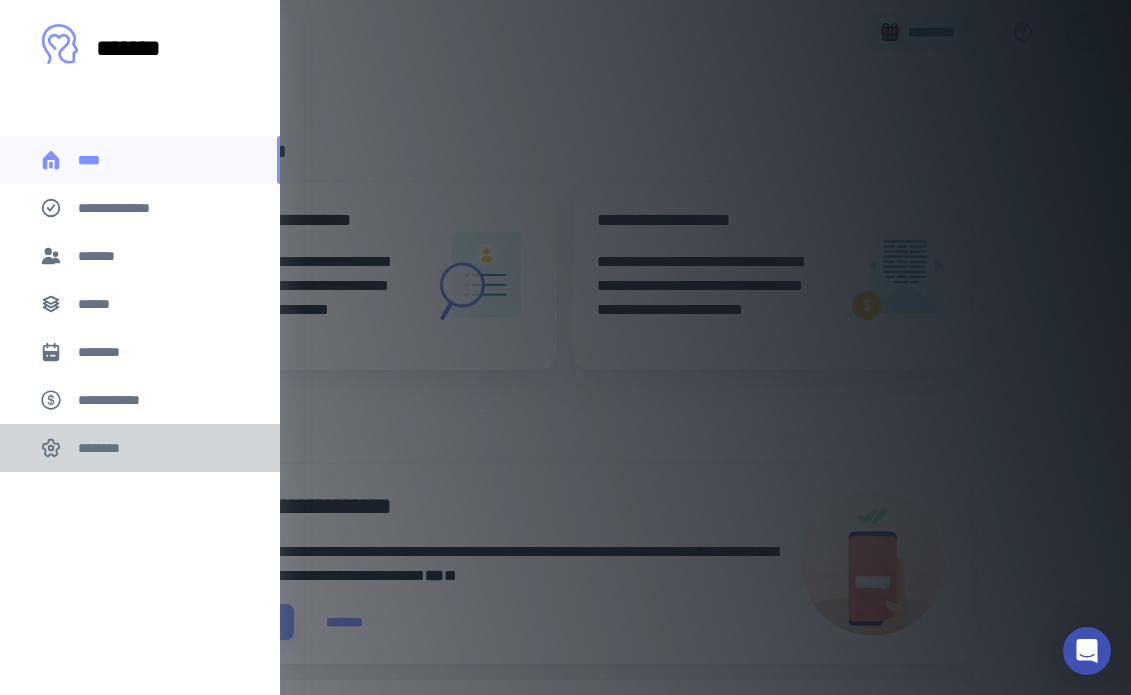 click on "********" at bounding box center (140, 448) 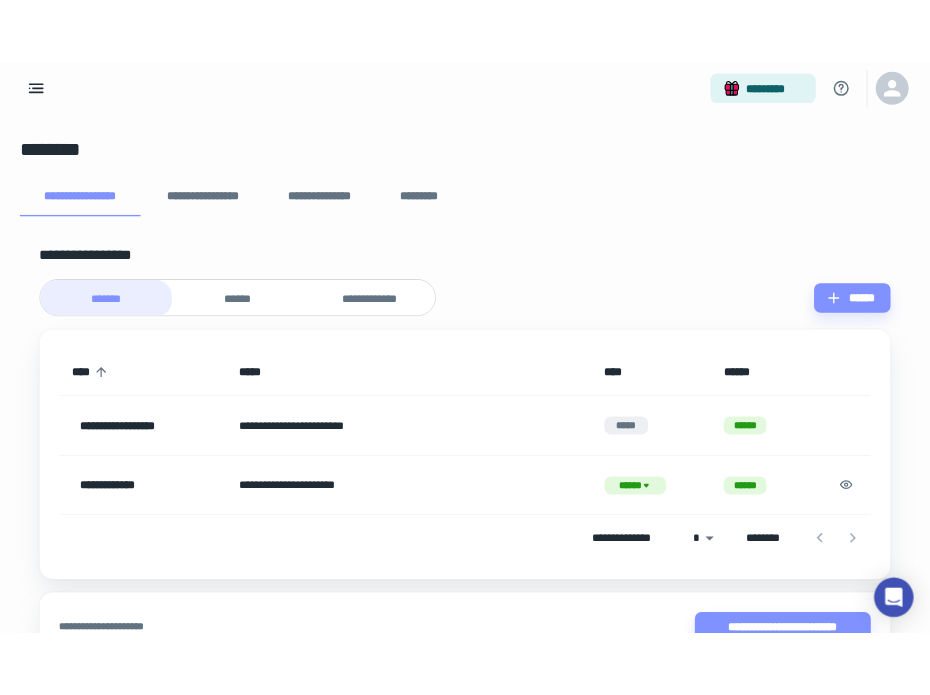 scroll, scrollTop: 0, scrollLeft: 0, axis: both 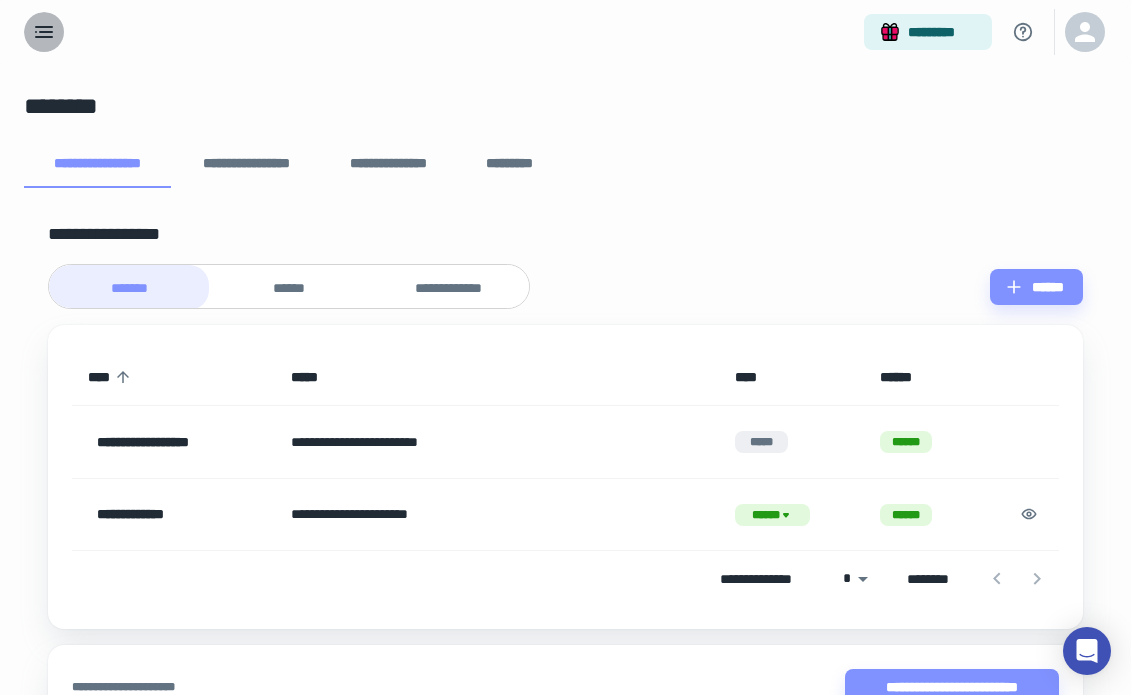 click 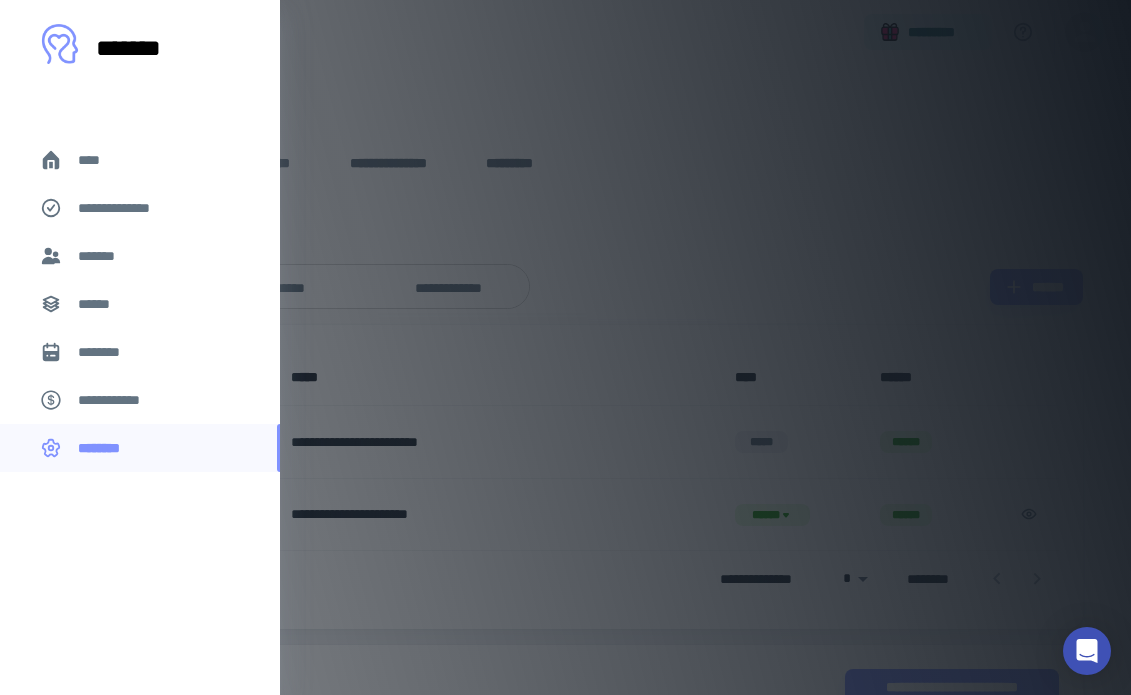 click at bounding box center [565, 347] 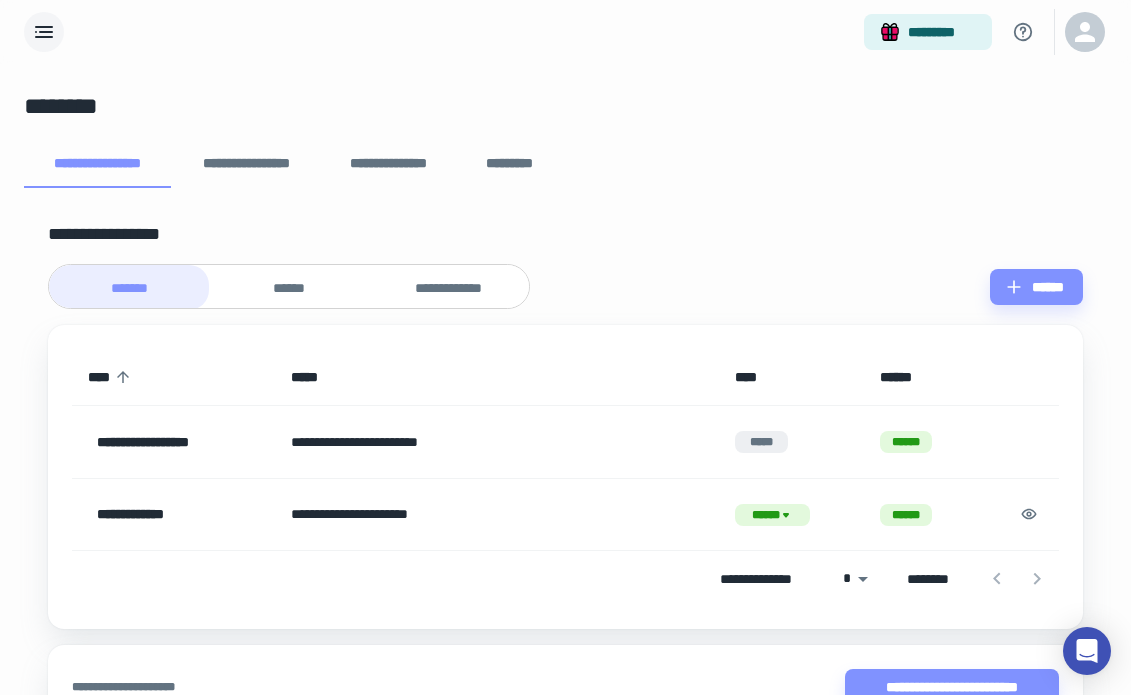 click 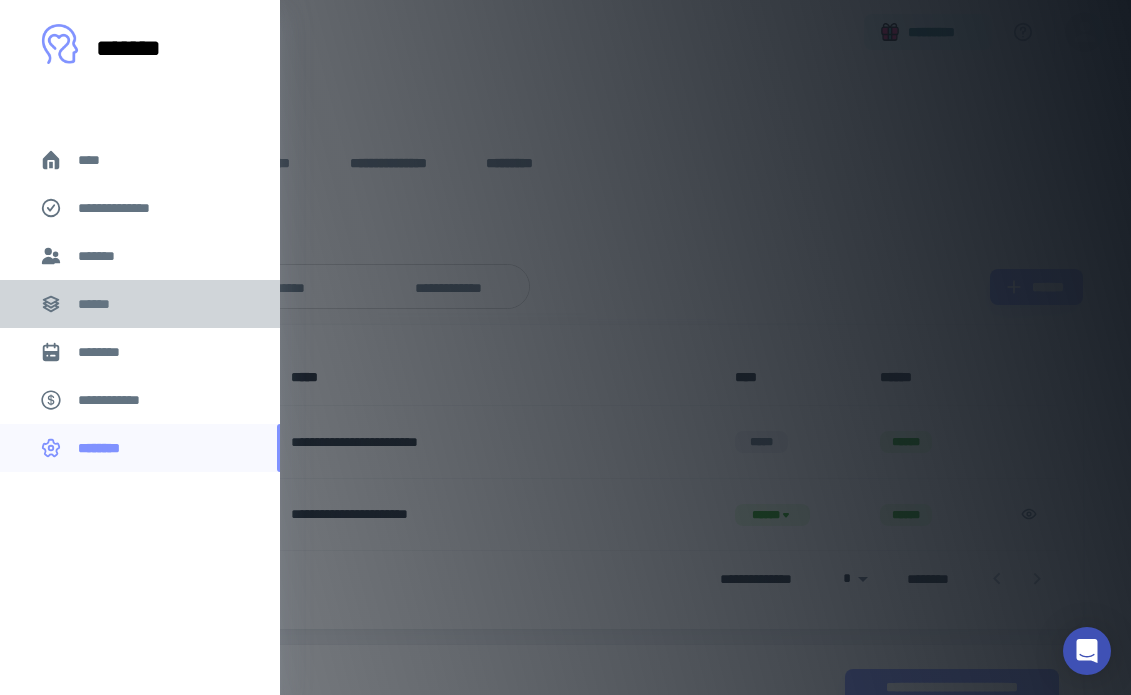 click on "******" at bounding box center (140, 304) 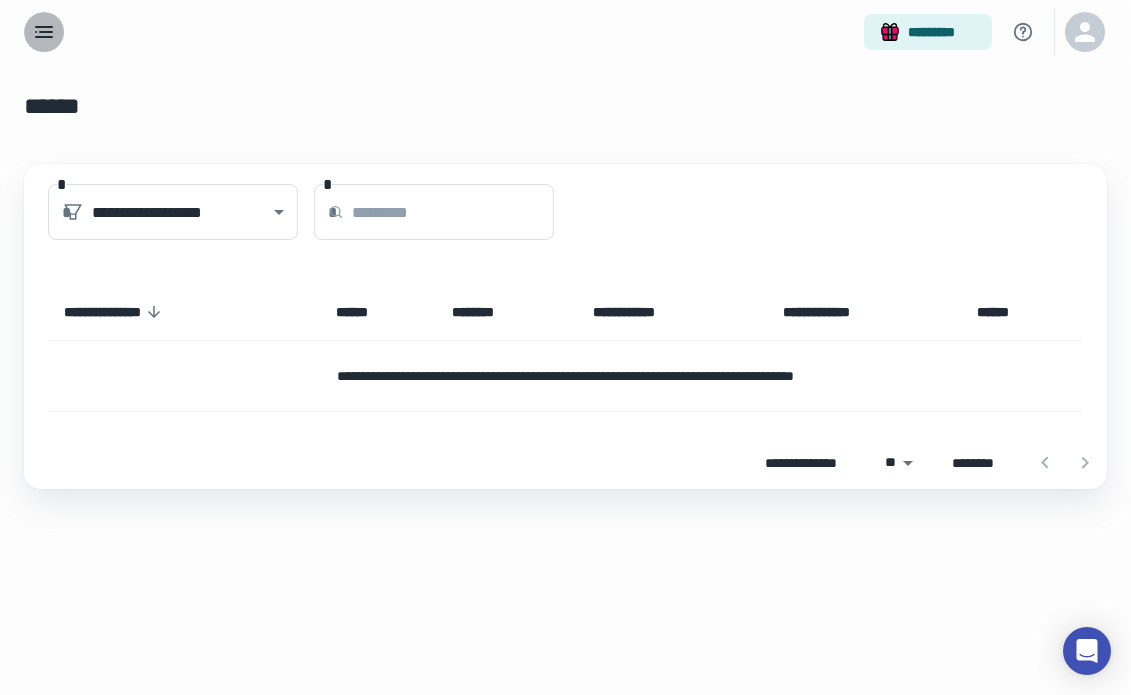 click 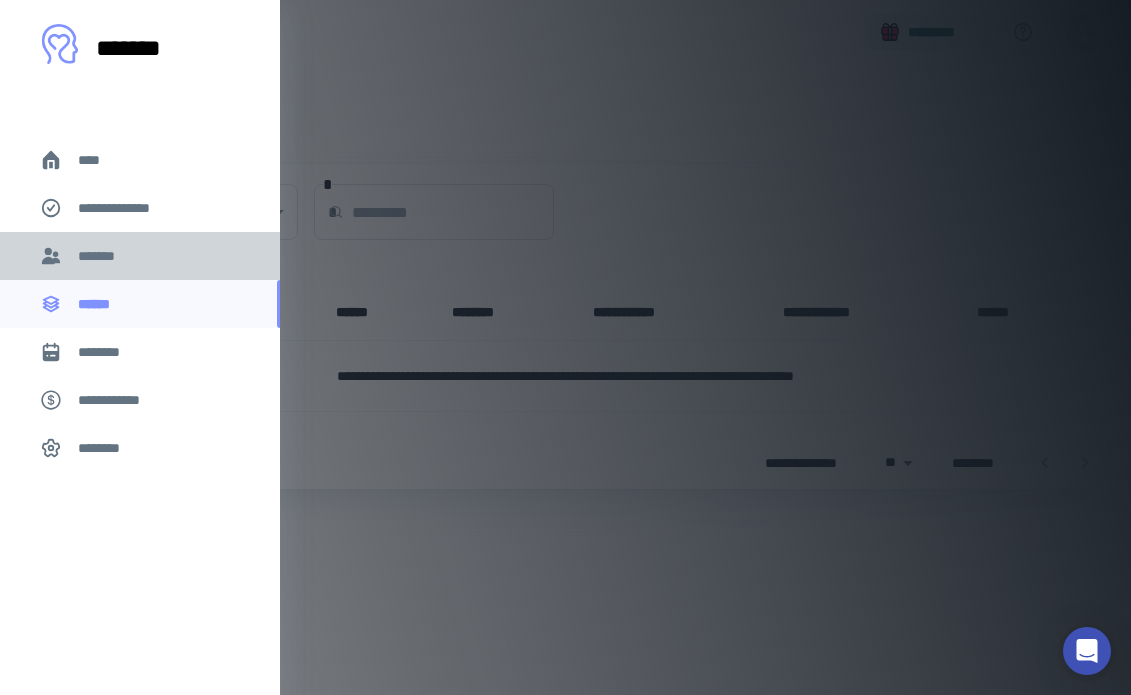 click on "*******" at bounding box center [140, 256] 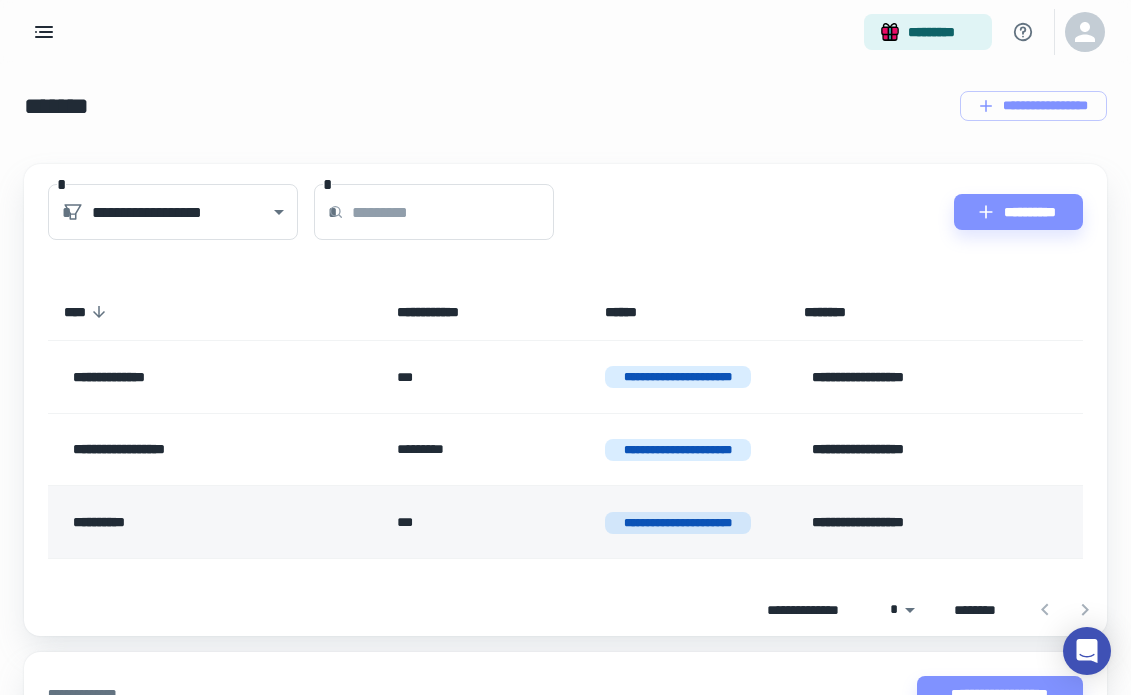 click on "**********" at bounding box center [688, 522] 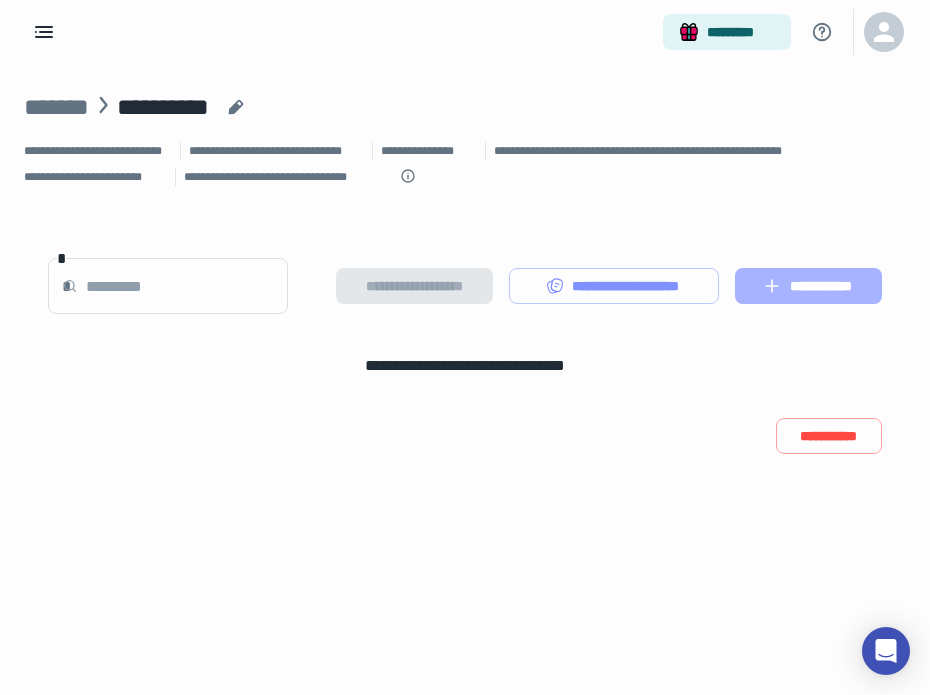 click on "**********" at bounding box center (808, 286) 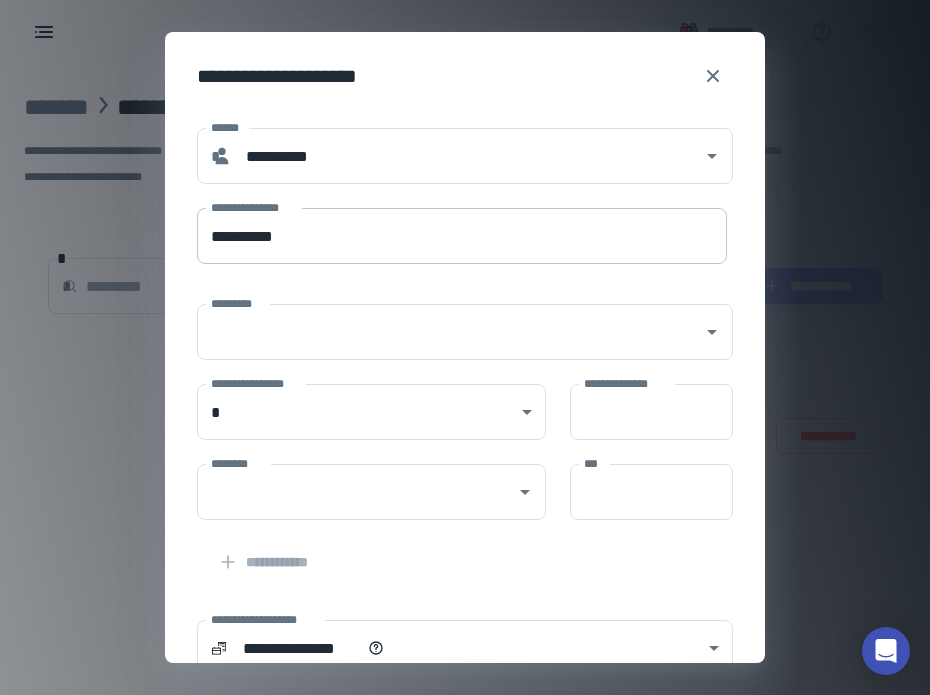 click on "**********" at bounding box center (462, 236) 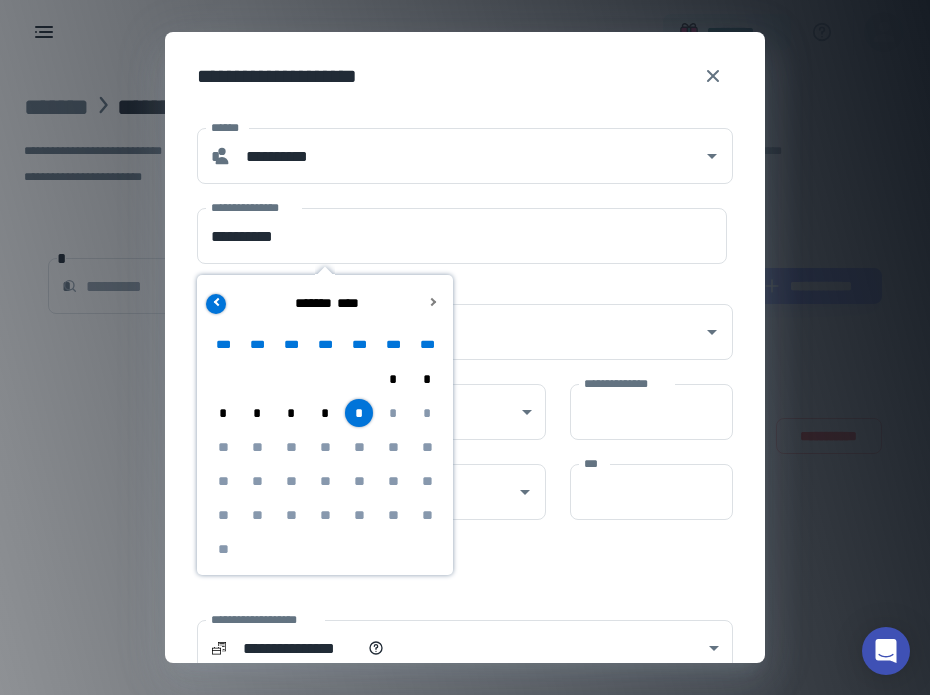 click at bounding box center (216, 304) 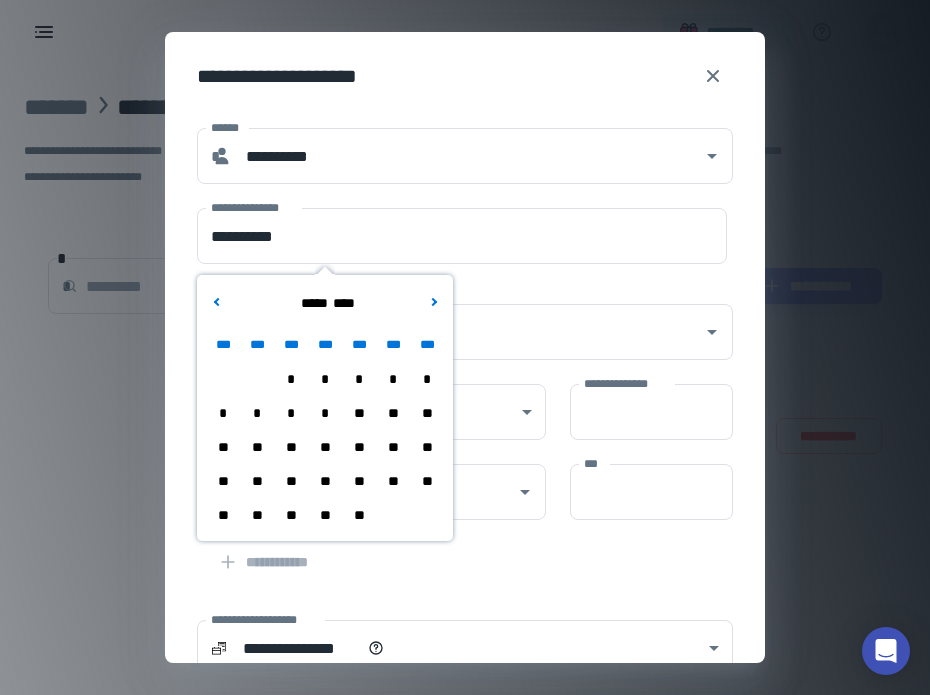 click on "**" at bounding box center (393, 481) 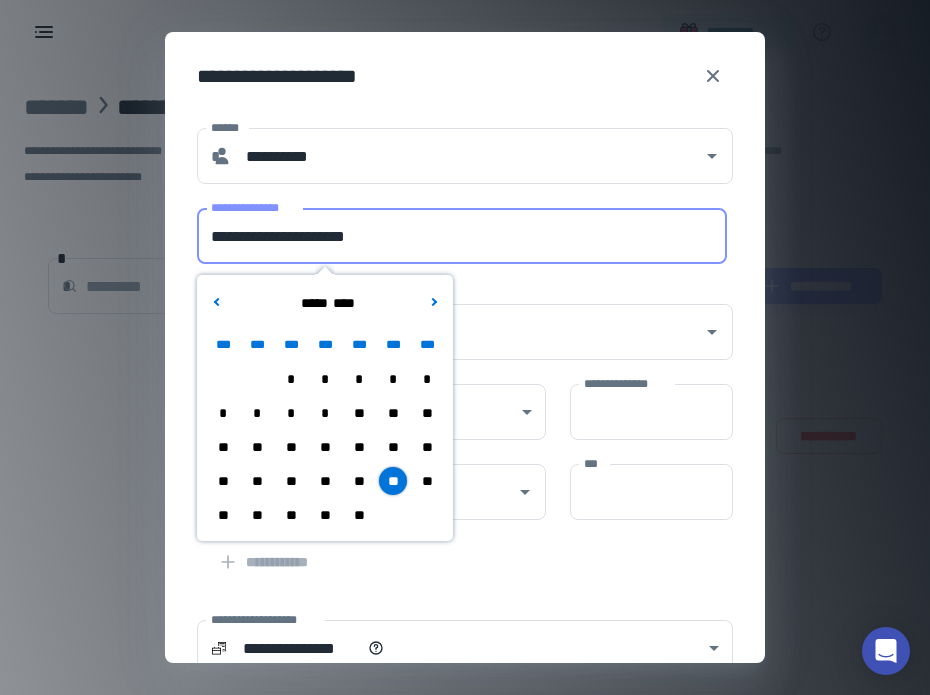 drag, startPoint x: 309, startPoint y: 234, endPoint x: 98, endPoint y: 220, distance: 211.46394 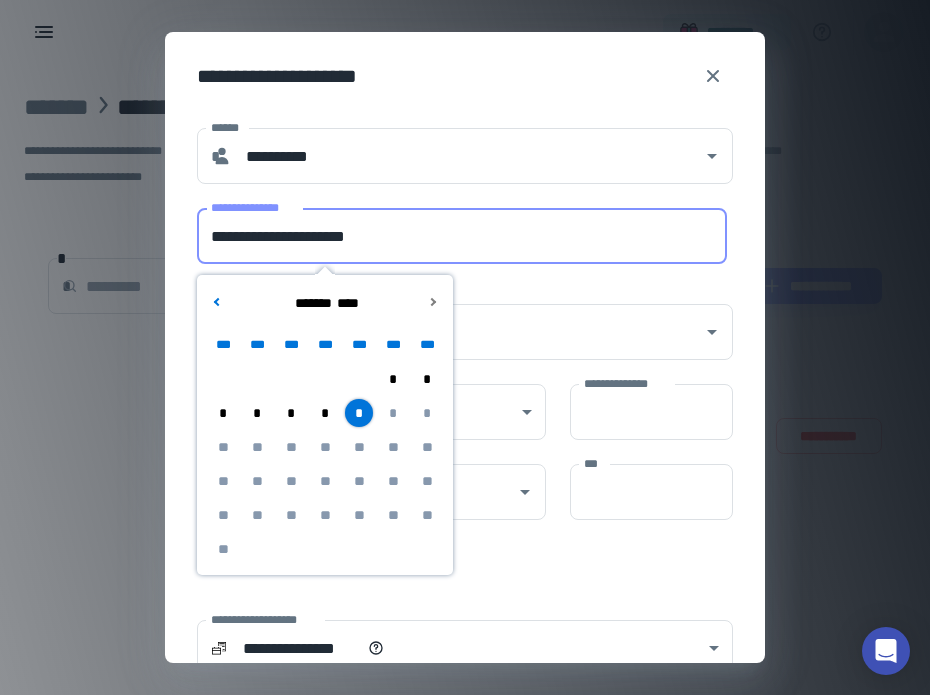 drag, startPoint x: 308, startPoint y: 234, endPoint x: 191, endPoint y: 230, distance: 117.06836 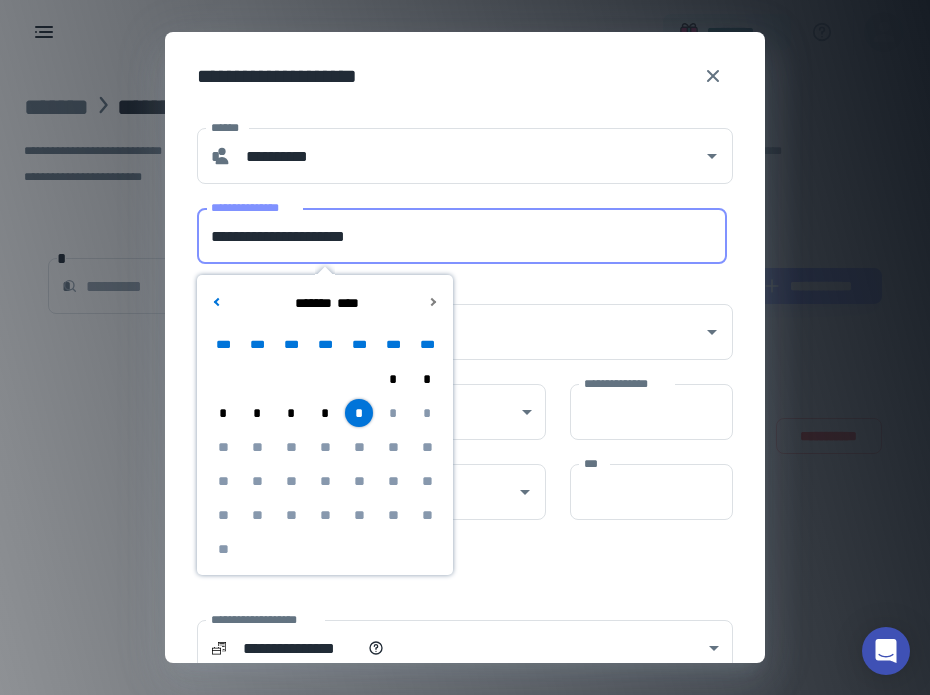 drag, startPoint x: 212, startPoint y: 240, endPoint x: 310, endPoint y: 241, distance: 98.005104 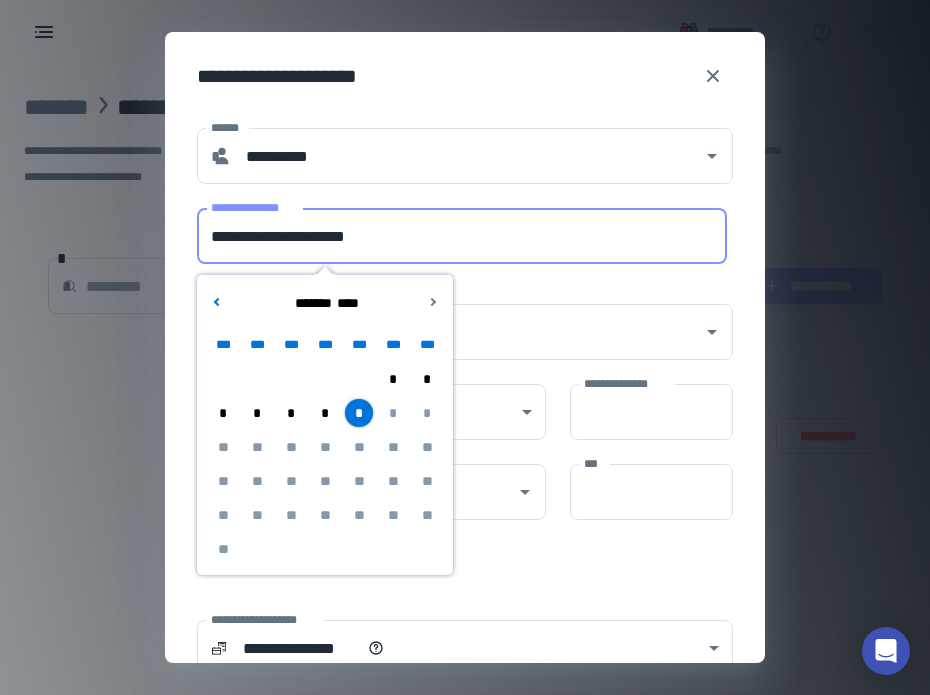 click on "**********" at bounding box center (462, 236) 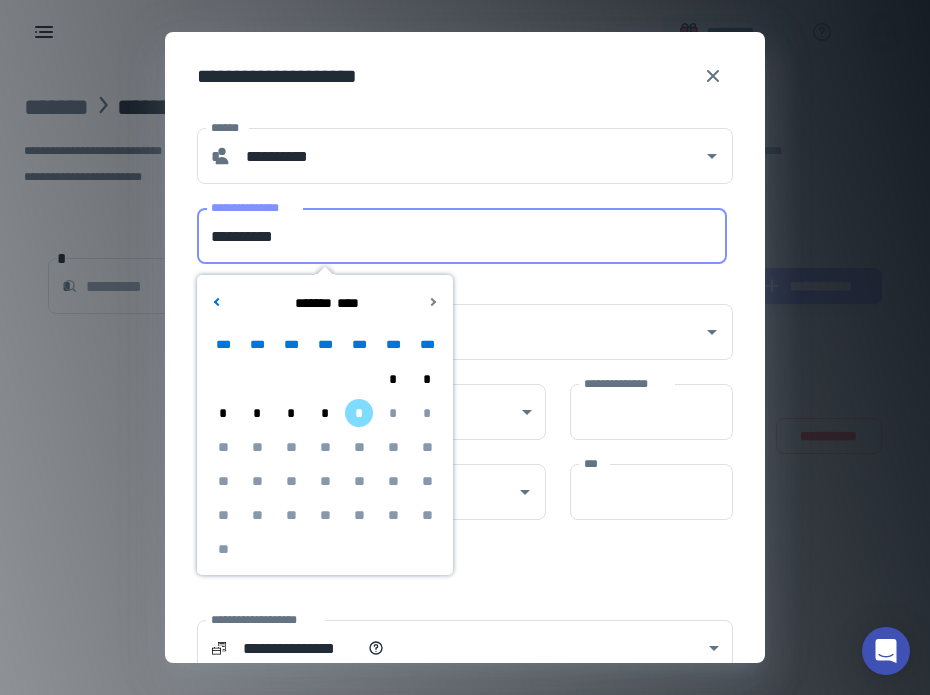 click on "**********" at bounding box center [462, 236] 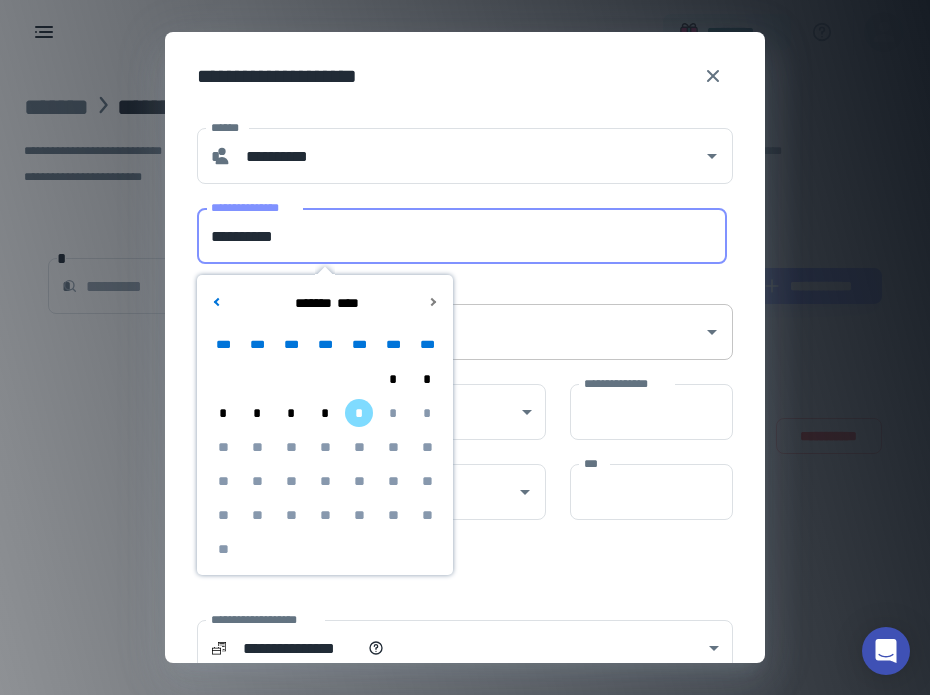 type on "**********" 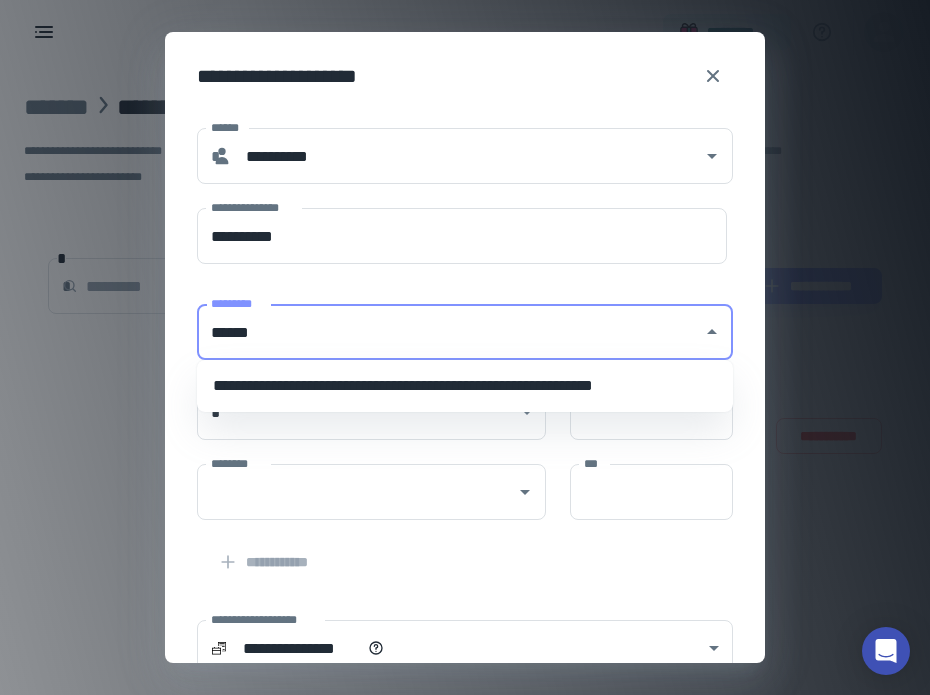 click on "**********" at bounding box center (465, 386) 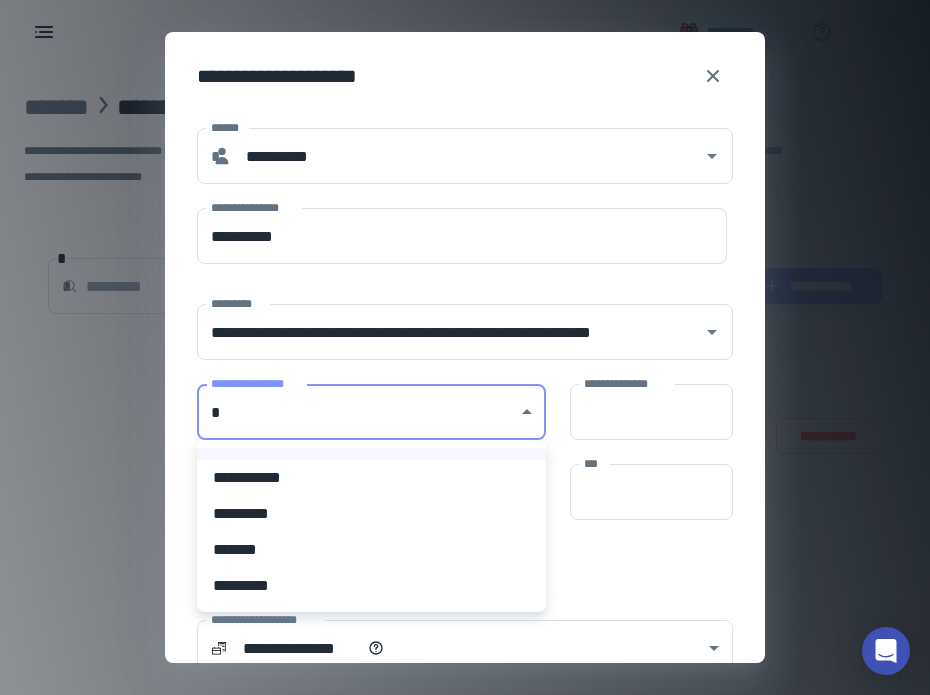 click on "**********" at bounding box center (465, 347) 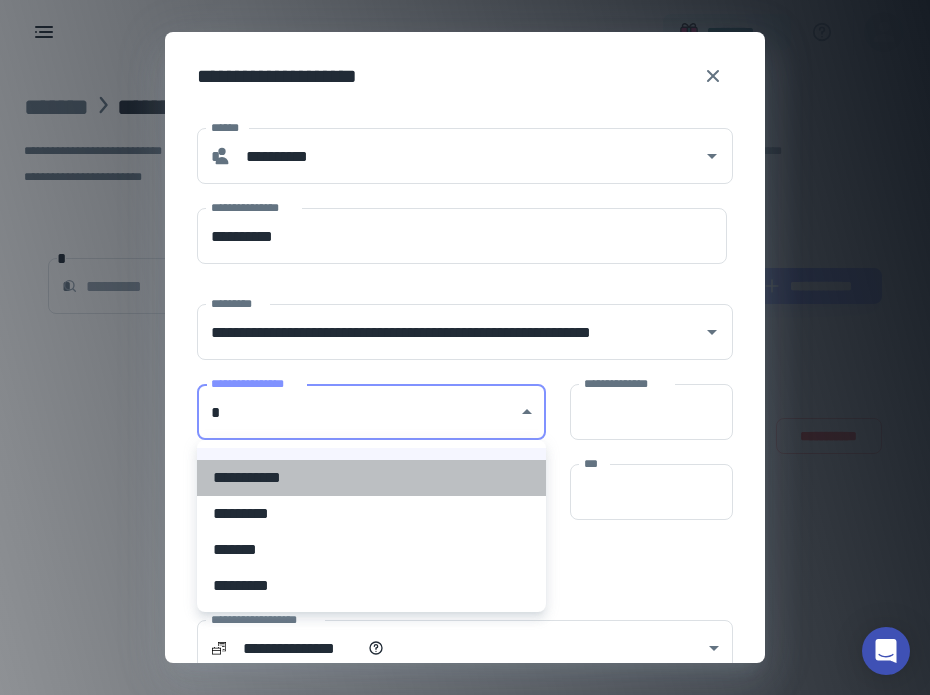 click on "**********" at bounding box center [371, 478] 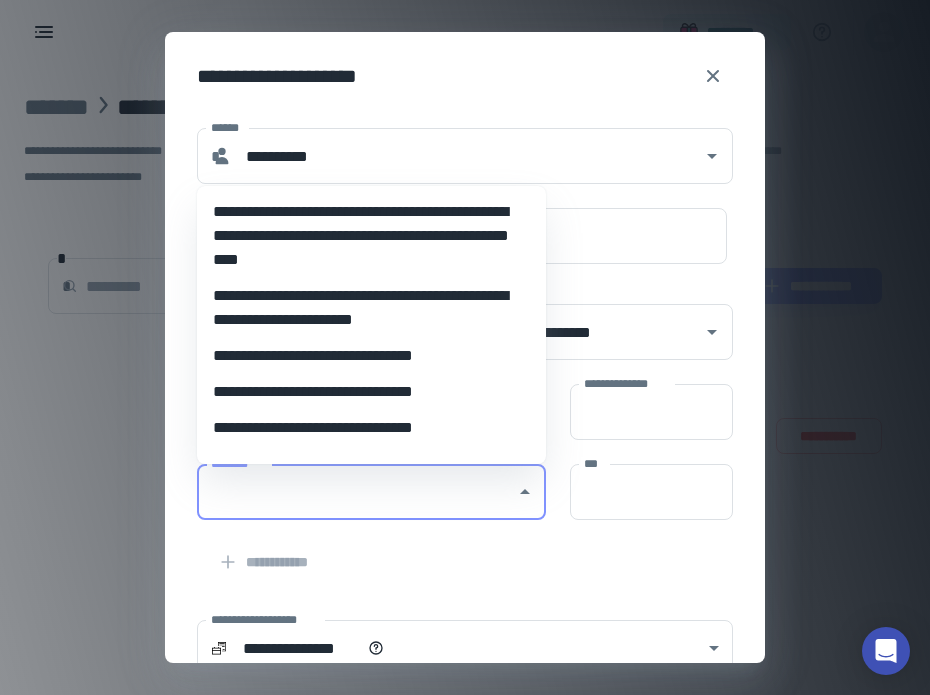 click on "********" at bounding box center (356, 492) 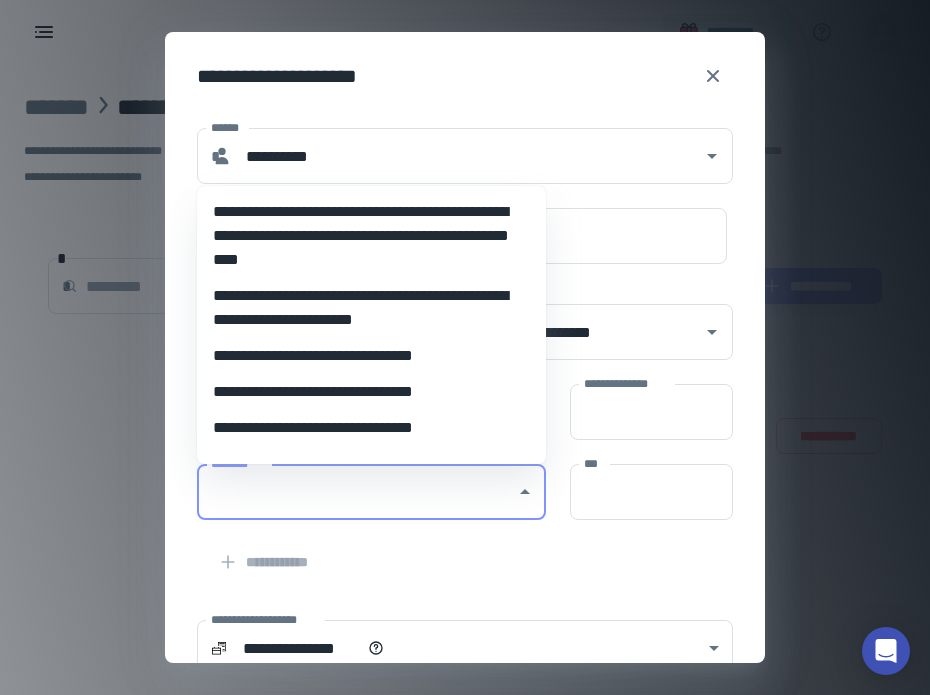 click on "**********" at bounding box center [371, 236] 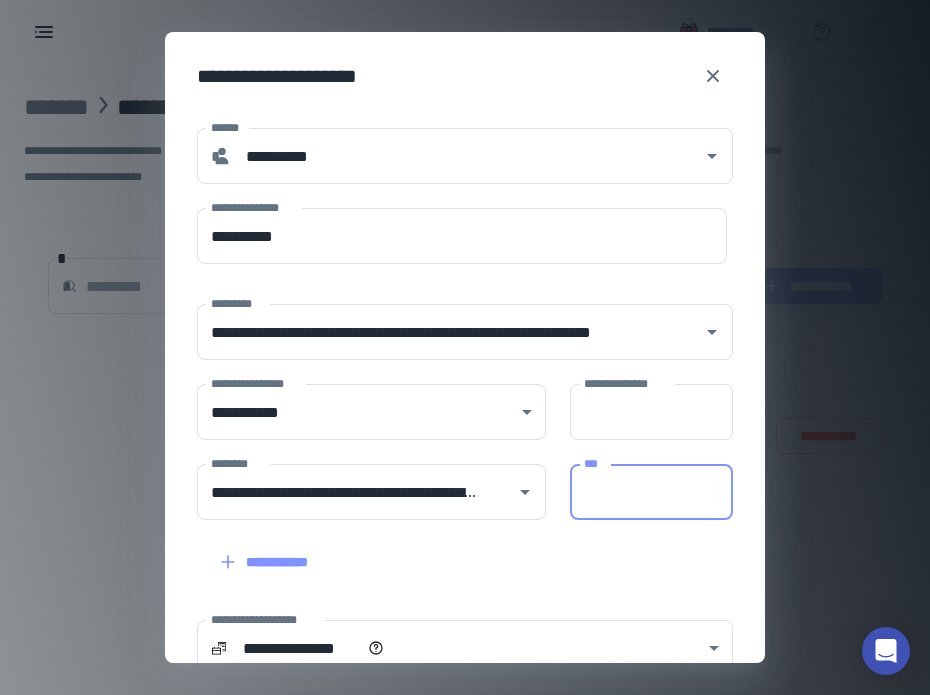 click on "***" at bounding box center [651, 492] 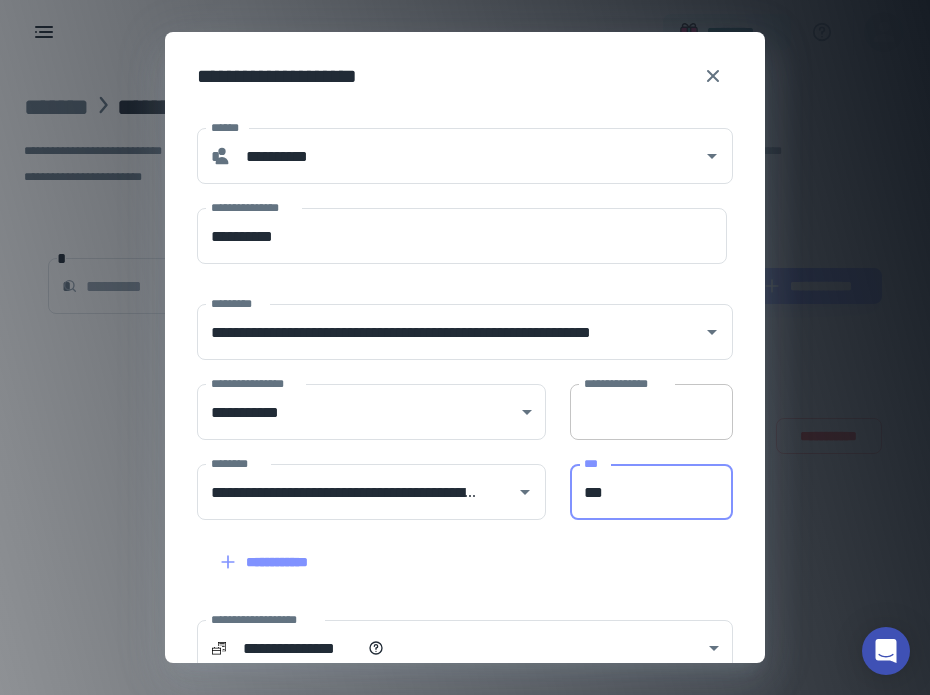 type on "***" 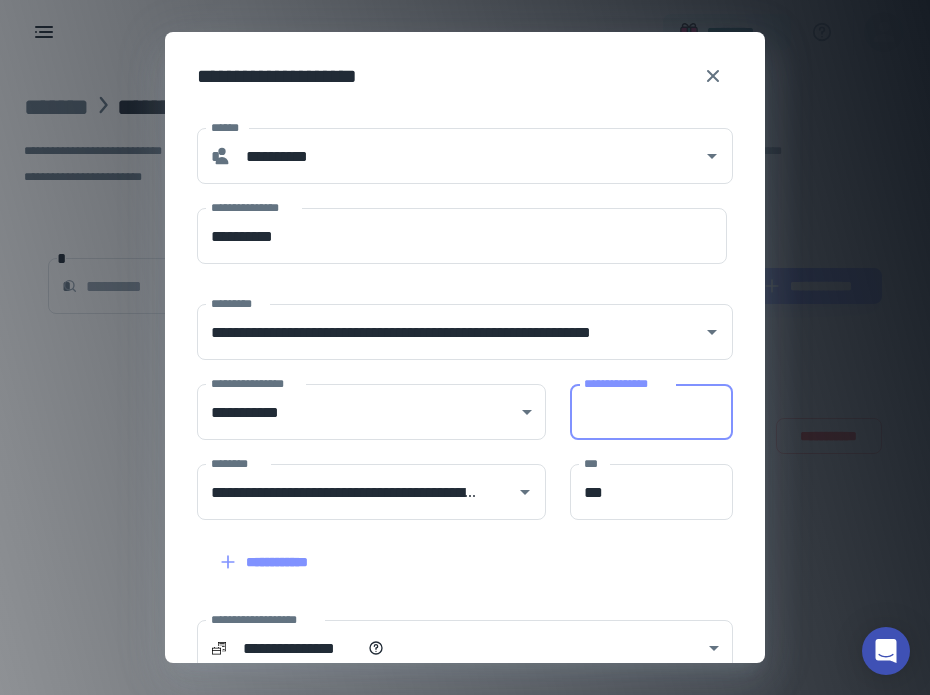 click on "**********" at bounding box center (651, 412) 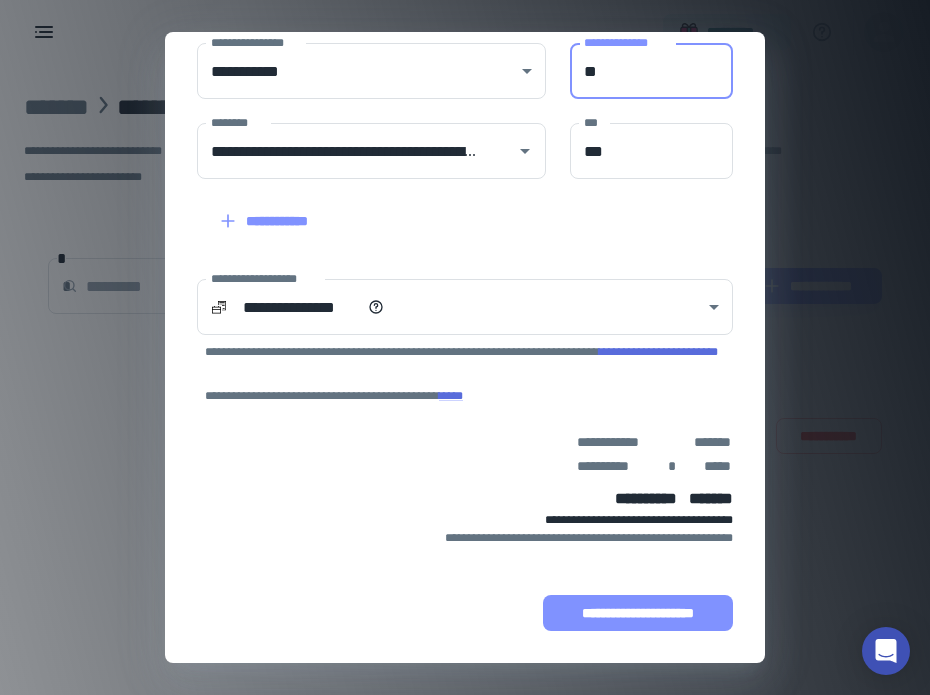 scroll, scrollTop: 341, scrollLeft: 0, axis: vertical 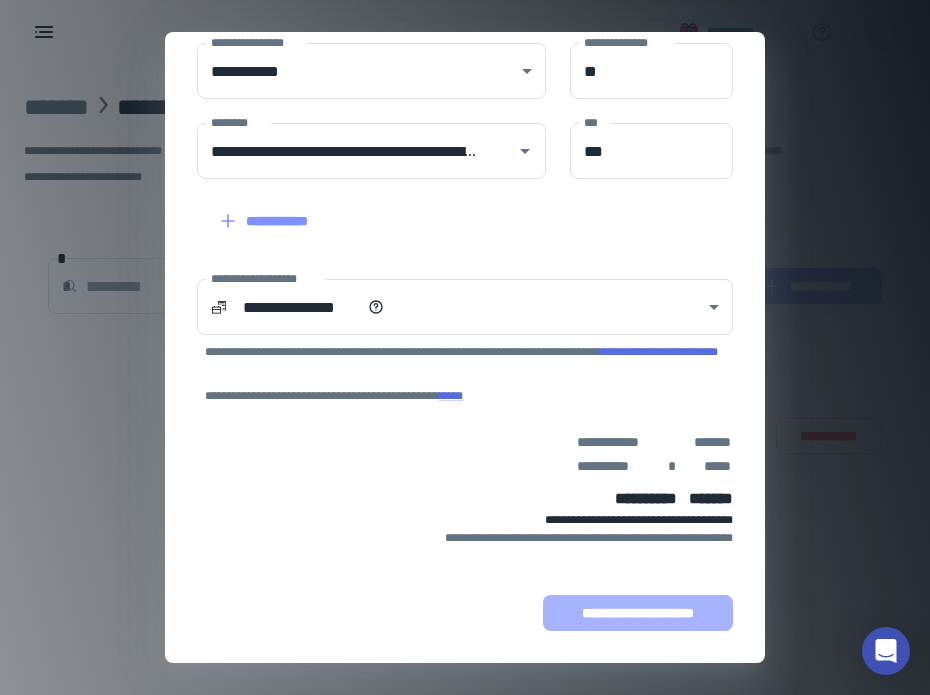 click on "**********" at bounding box center [638, 613] 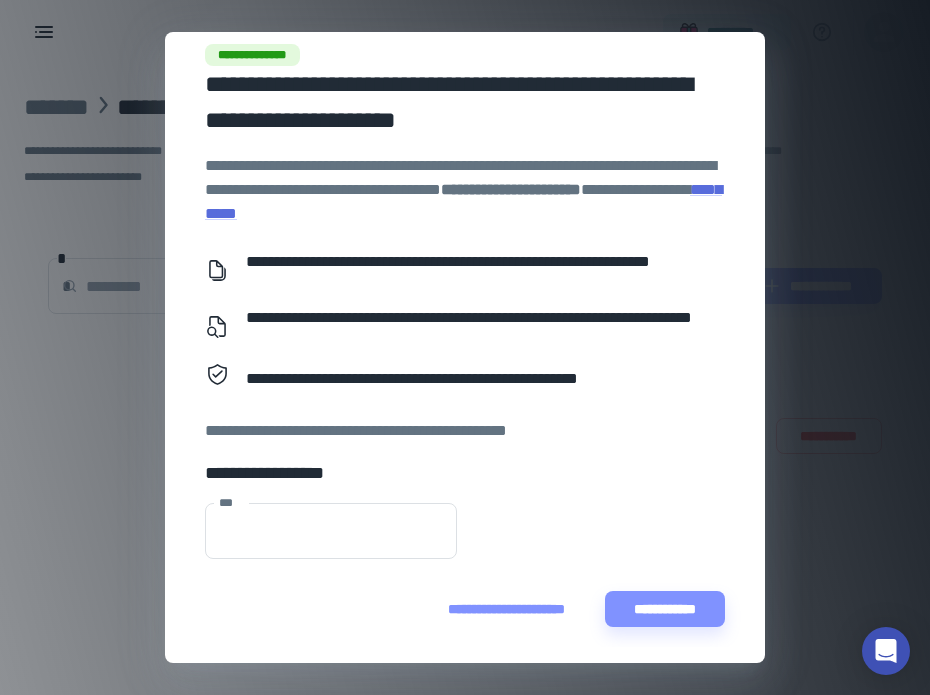 scroll, scrollTop: 25, scrollLeft: 0, axis: vertical 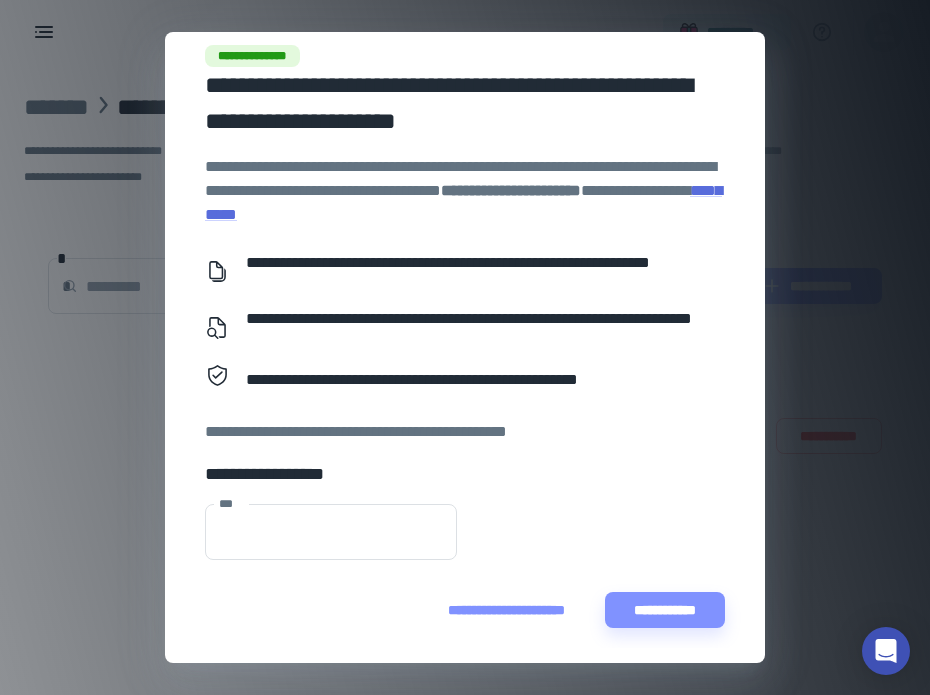 click on "**********" at bounding box center [506, 610] 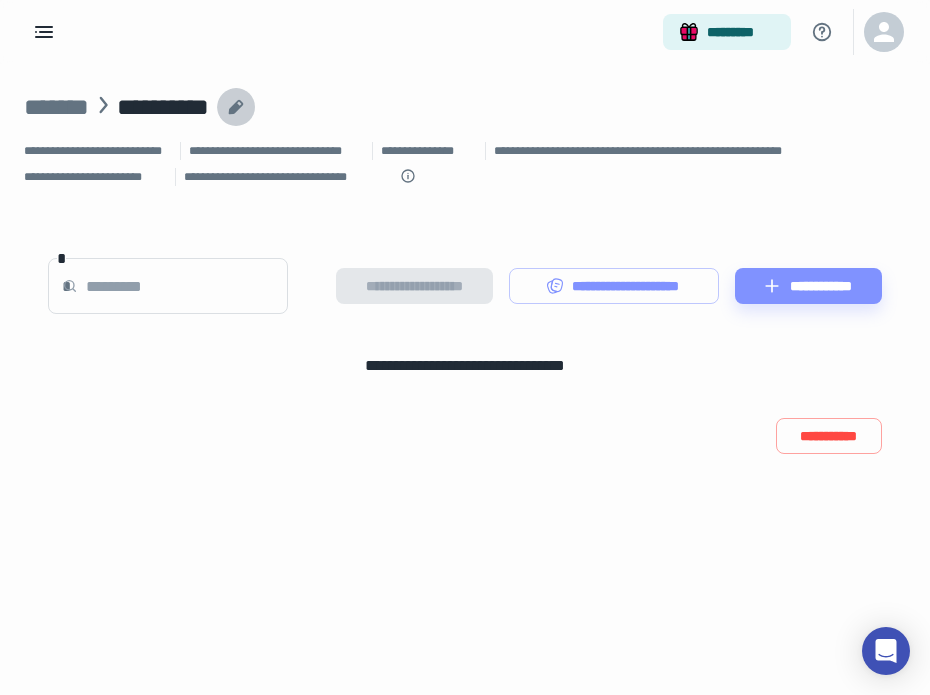 click 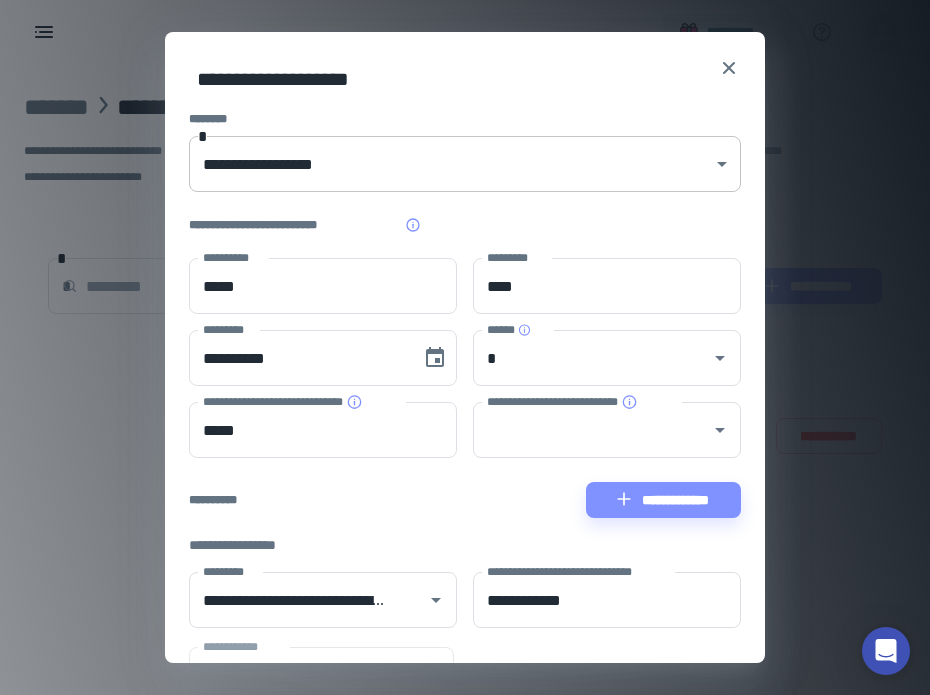 click on "**********" at bounding box center [465, 347] 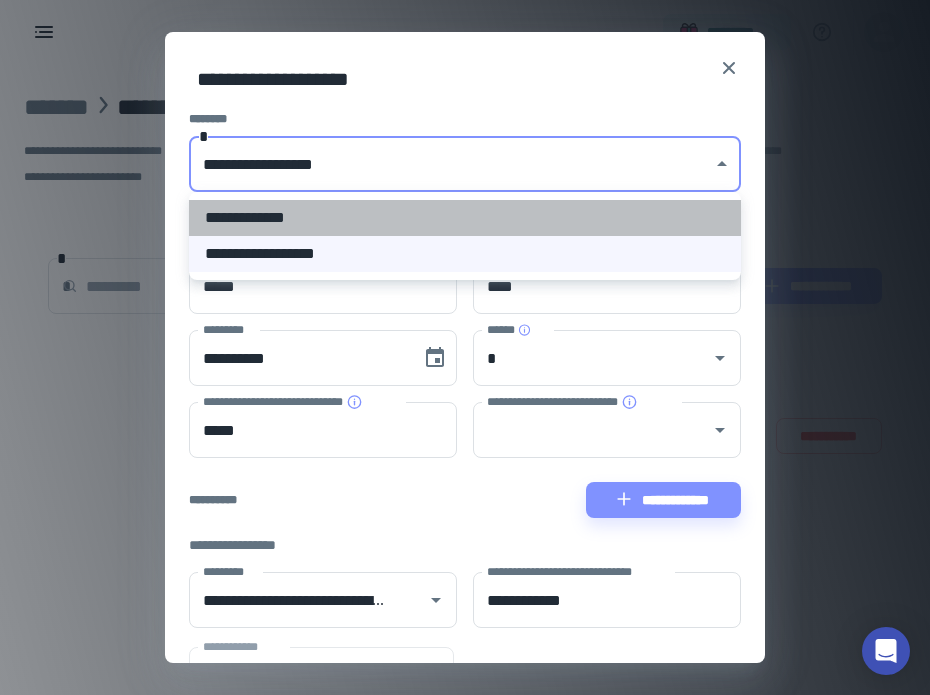 click on "**********" at bounding box center (465, 218) 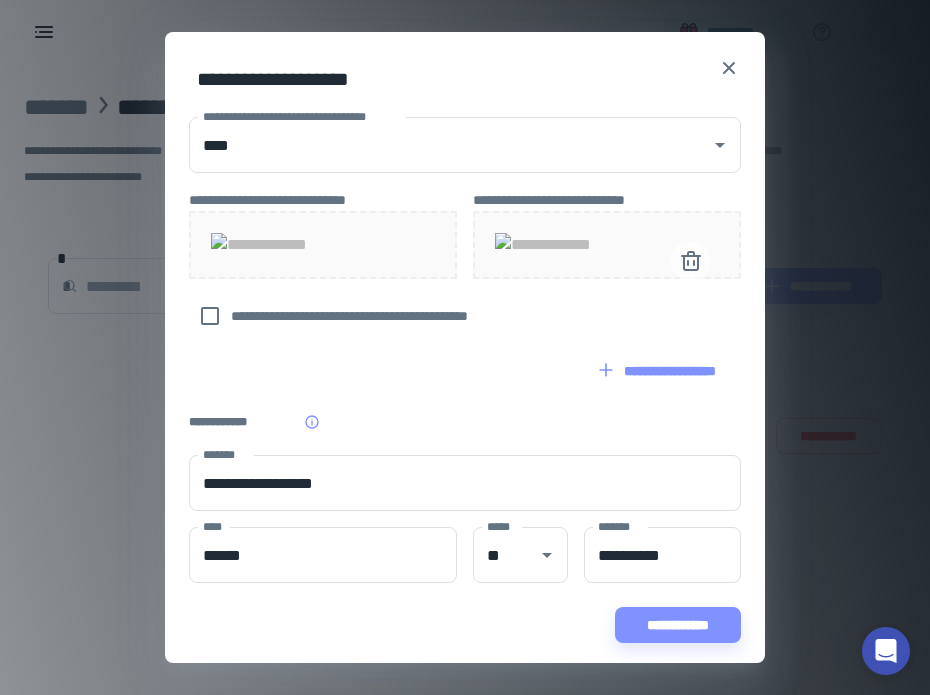 scroll, scrollTop: 949, scrollLeft: 0, axis: vertical 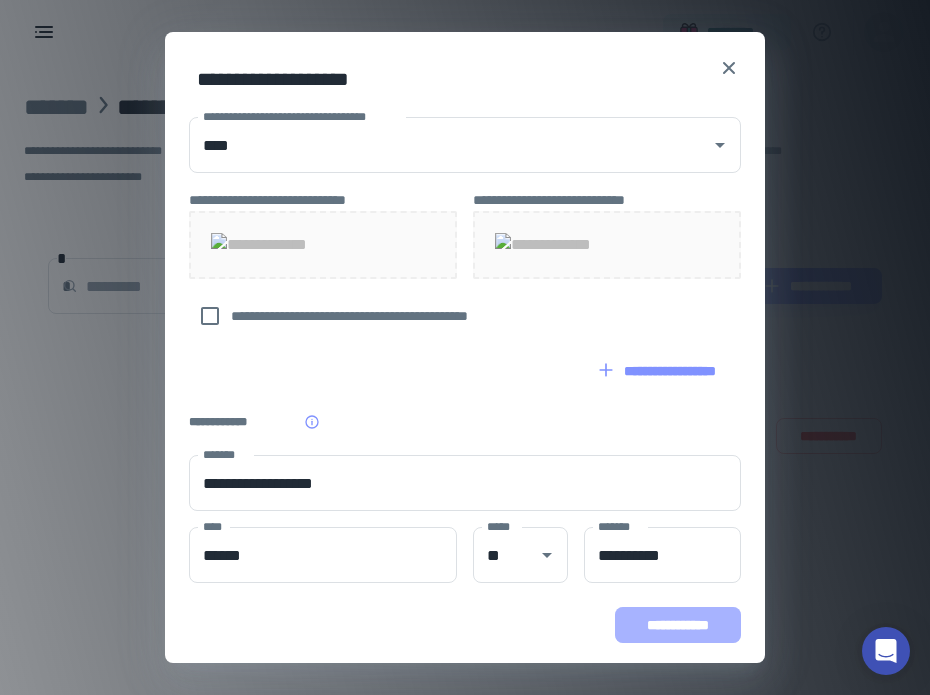 click on "**********" at bounding box center [678, 625] 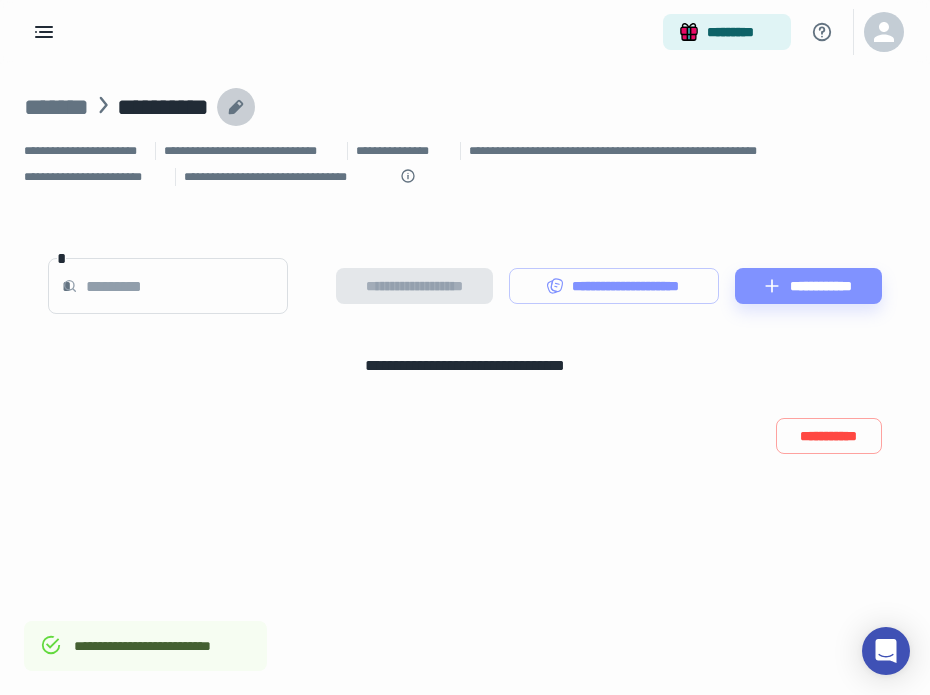 click 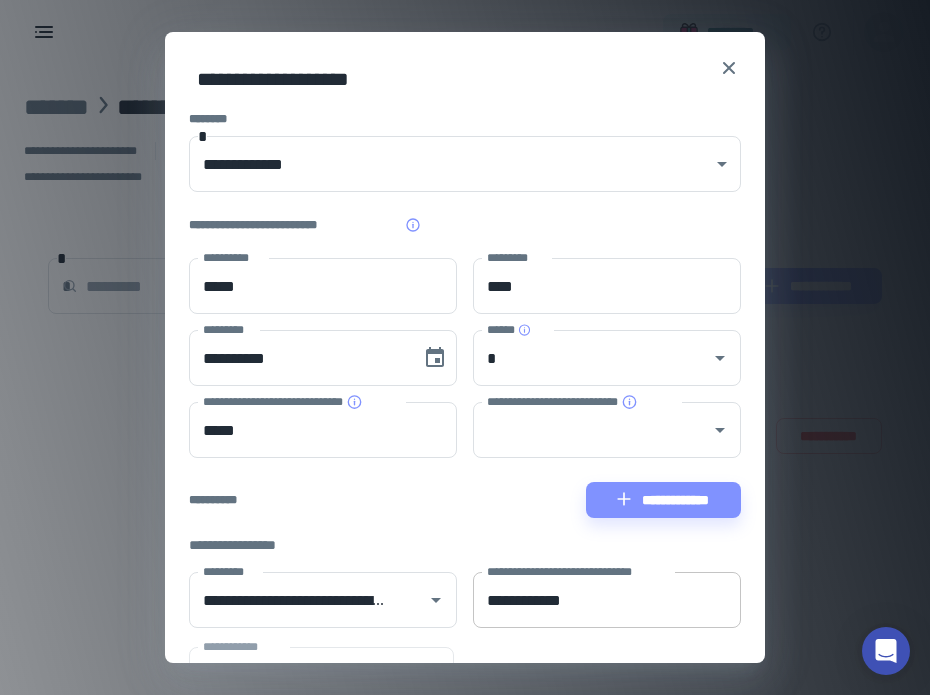 scroll, scrollTop: 0, scrollLeft: 0, axis: both 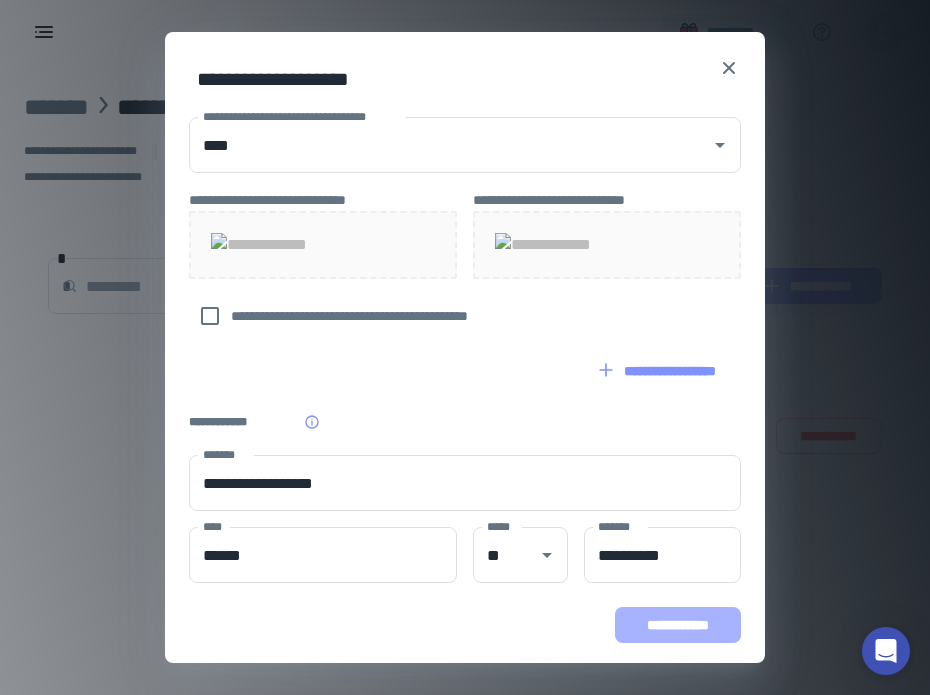 click on "**********" at bounding box center (678, 625) 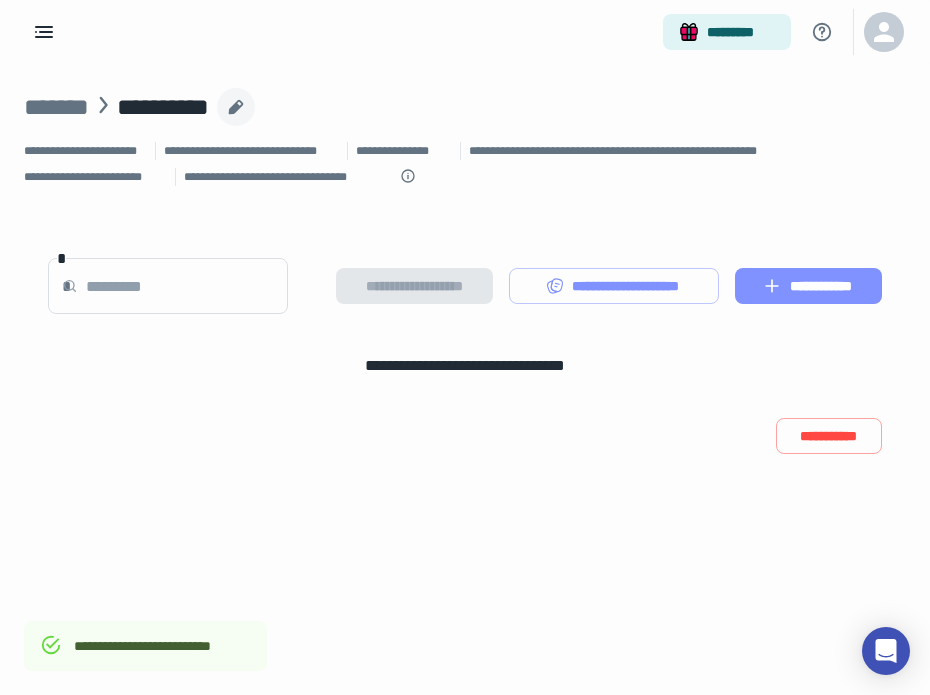 click on "**********" at bounding box center [808, 286] 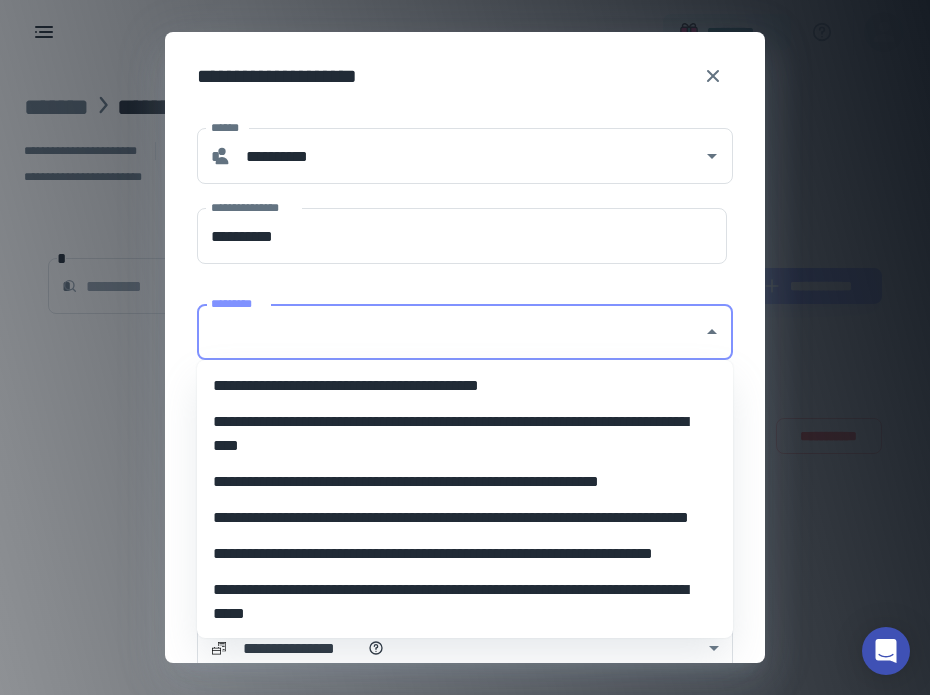 click on "*********" at bounding box center (450, 332) 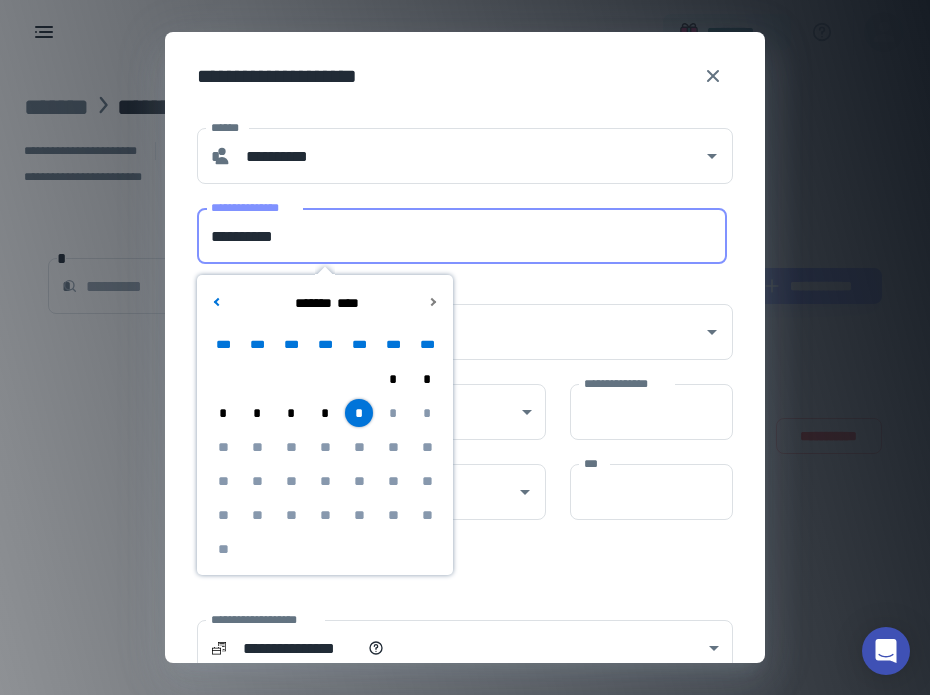 click on "**********" at bounding box center (462, 236) 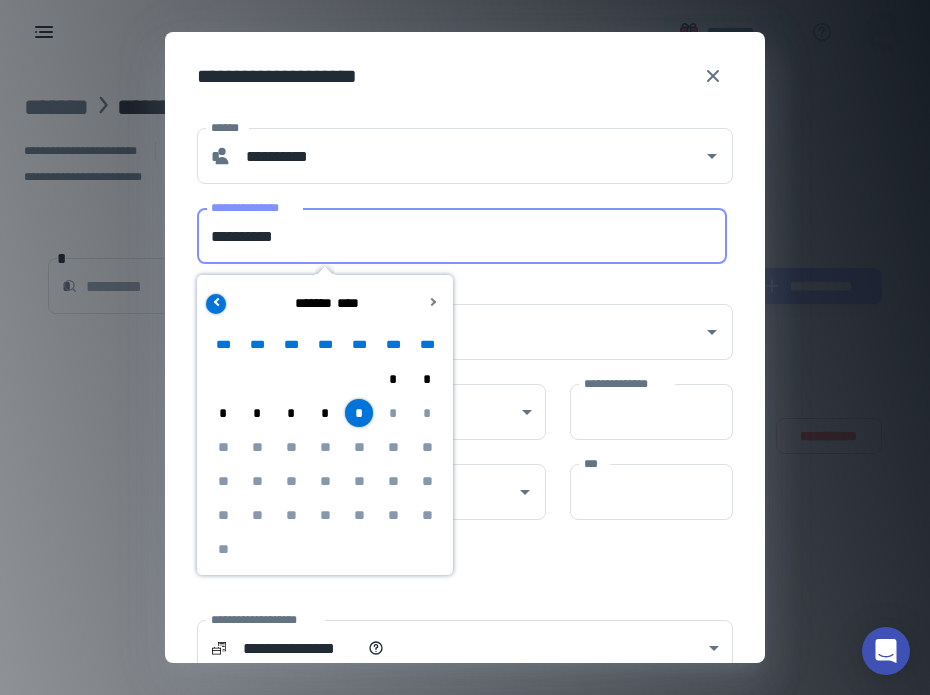 click at bounding box center [216, 304] 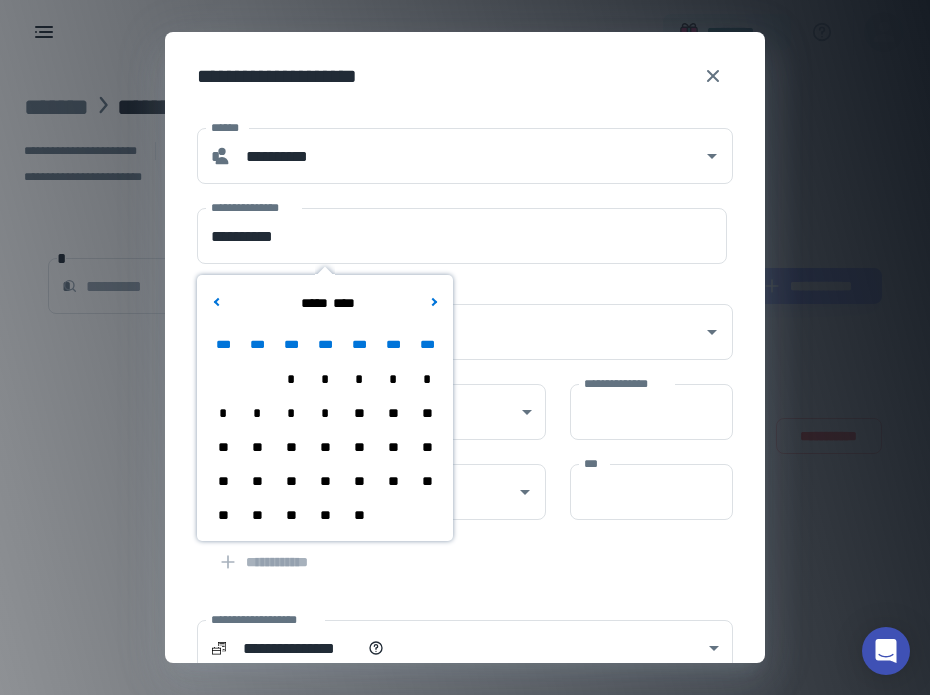 click on "**" at bounding box center [393, 481] 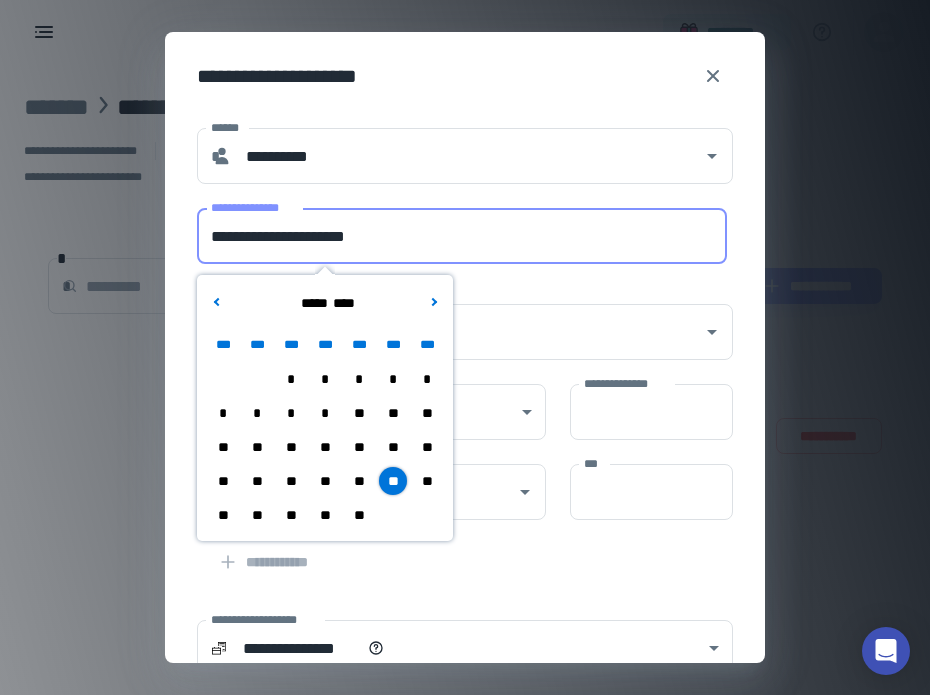 drag, startPoint x: 304, startPoint y: 232, endPoint x: 172, endPoint y: 232, distance: 132 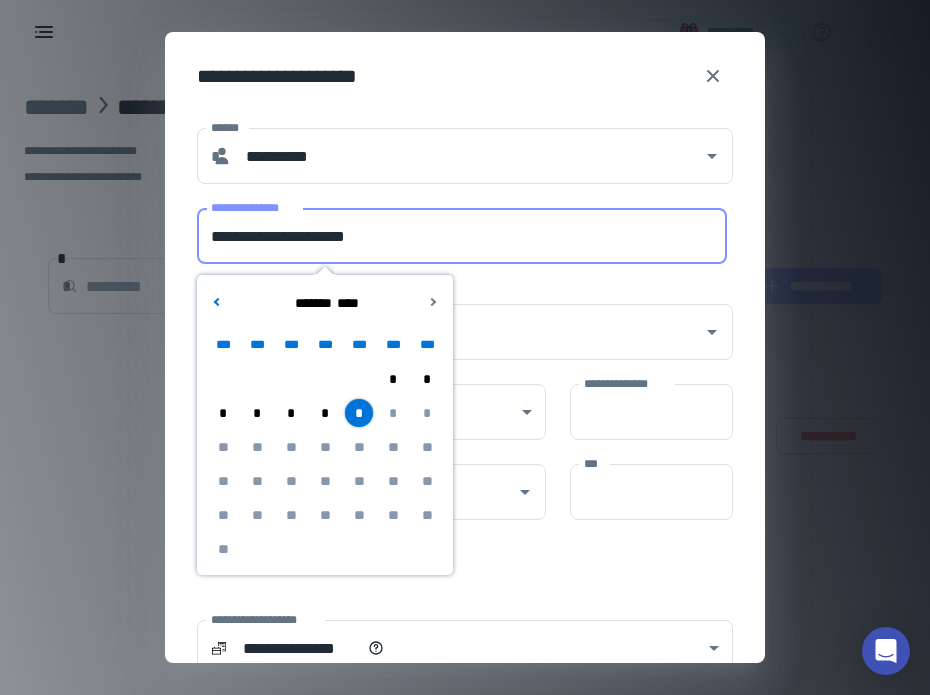drag, startPoint x: 307, startPoint y: 240, endPoint x: 203, endPoint y: 236, distance: 104.0769 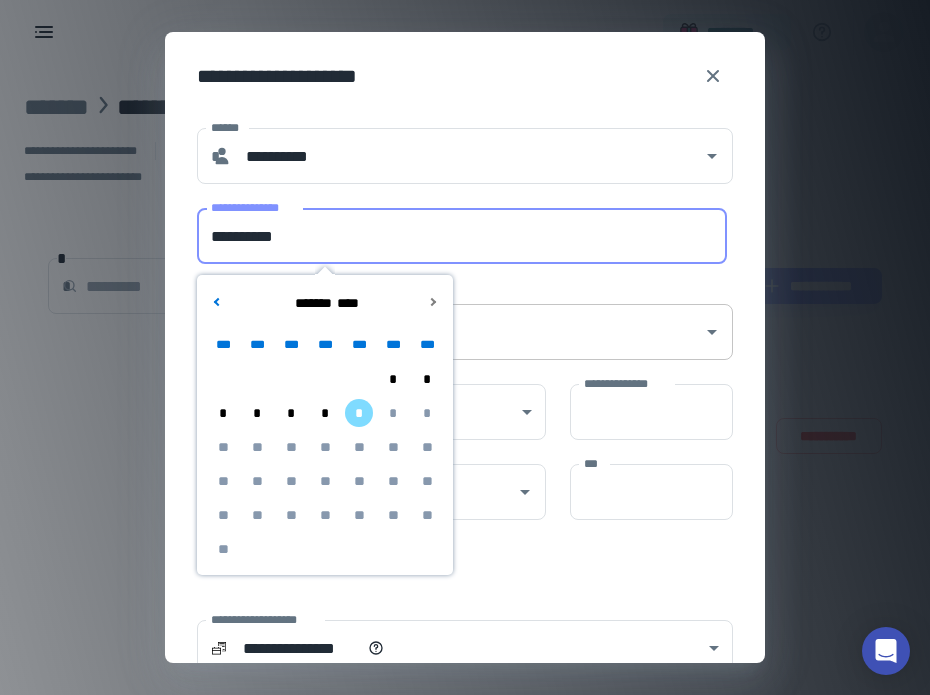 type on "**********" 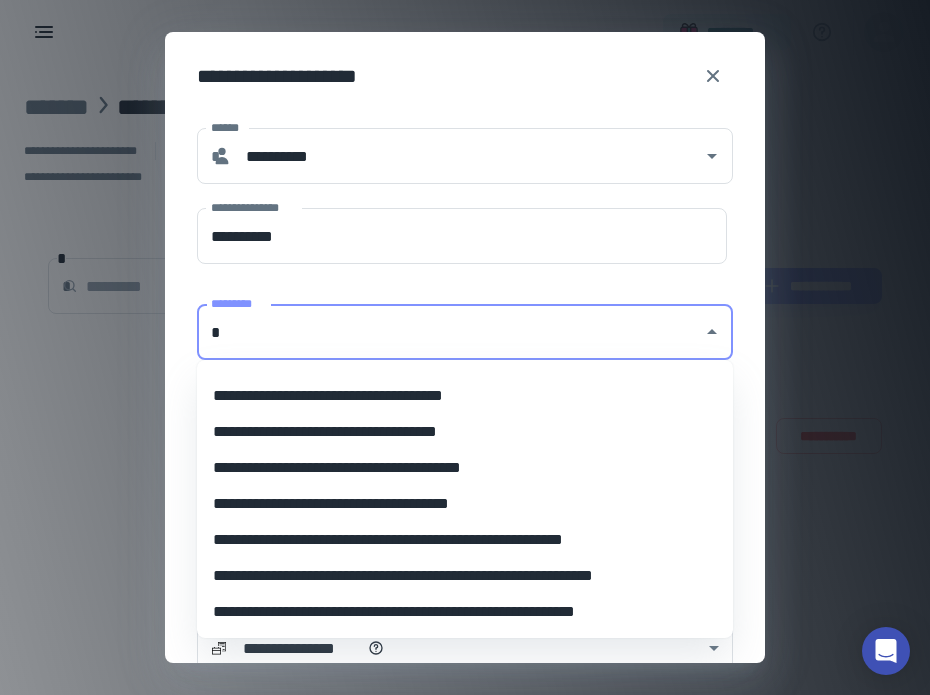 scroll, scrollTop: 8, scrollLeft: 0, axis: vertical 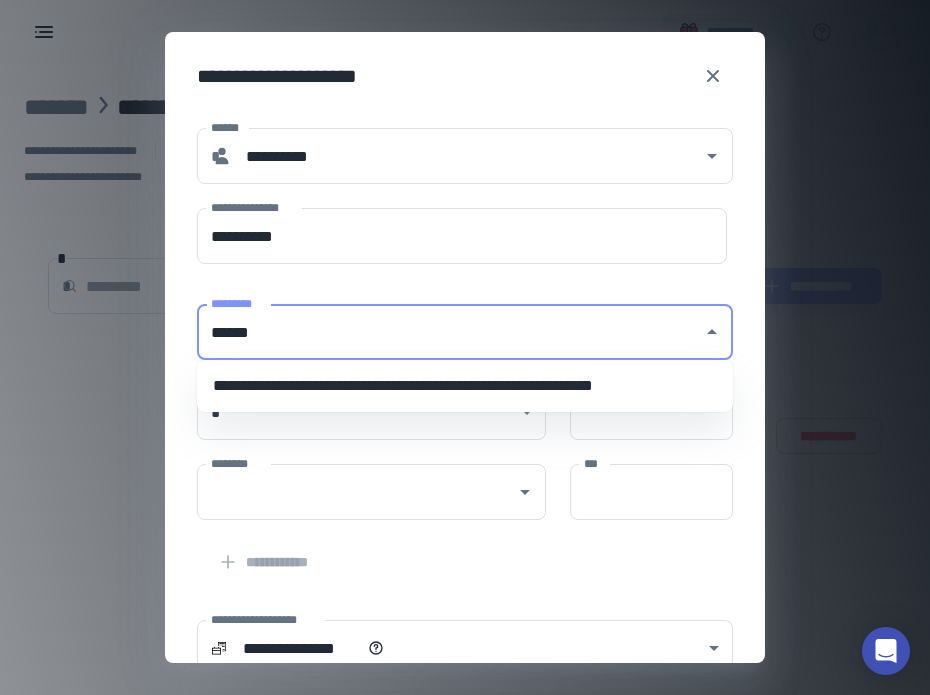 click on "**********" at bounding box center [465, 386] 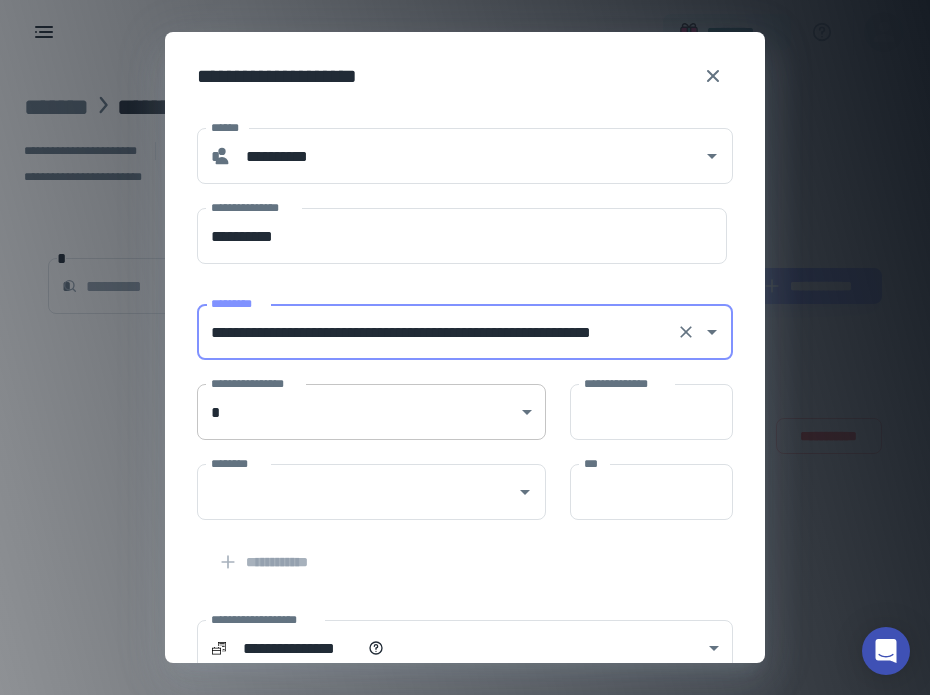 click on "**********" at bounding box center (465, 347) 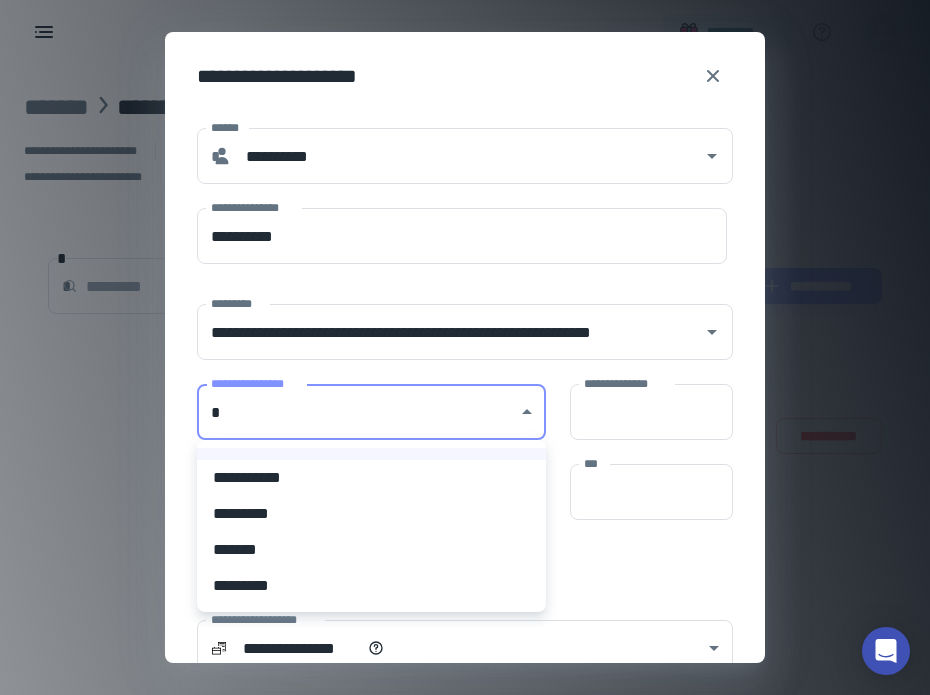 click on "**********" at bounding box center [371, 478] 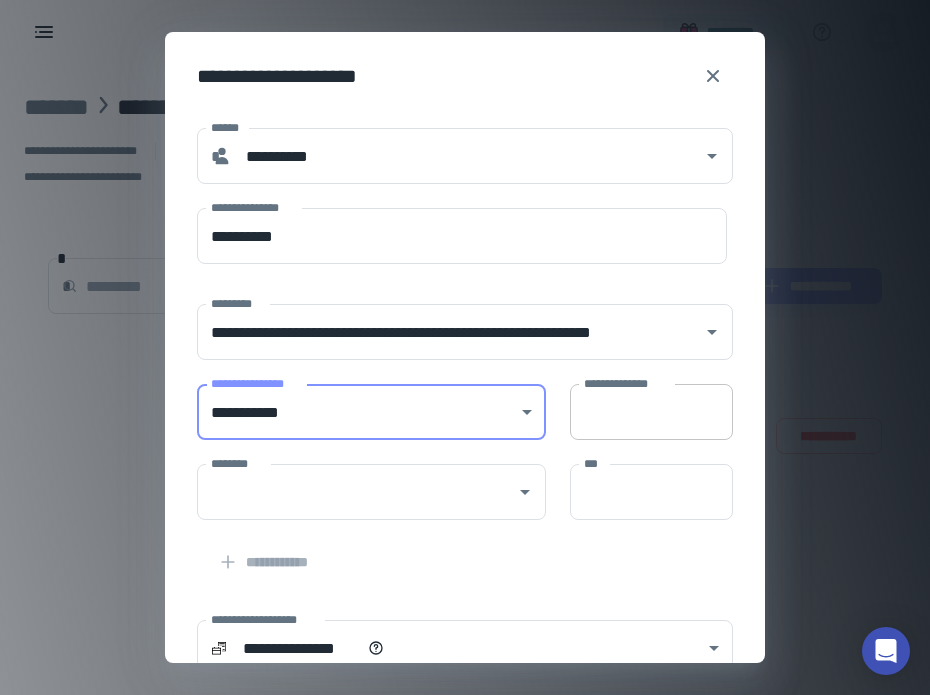 click on "**********" at bounding box center (651, 412) 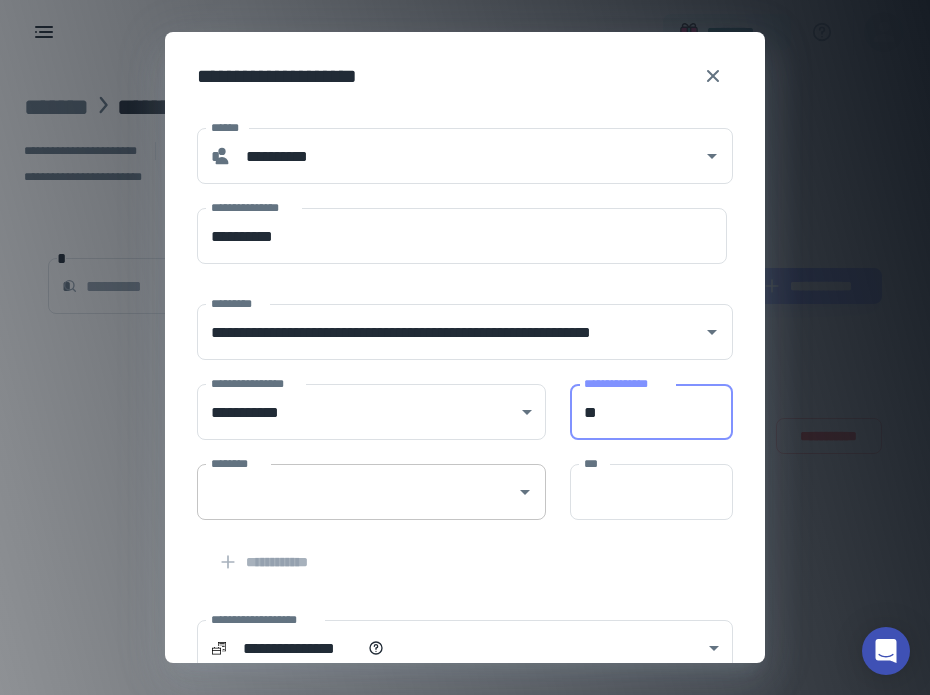 type on "**" 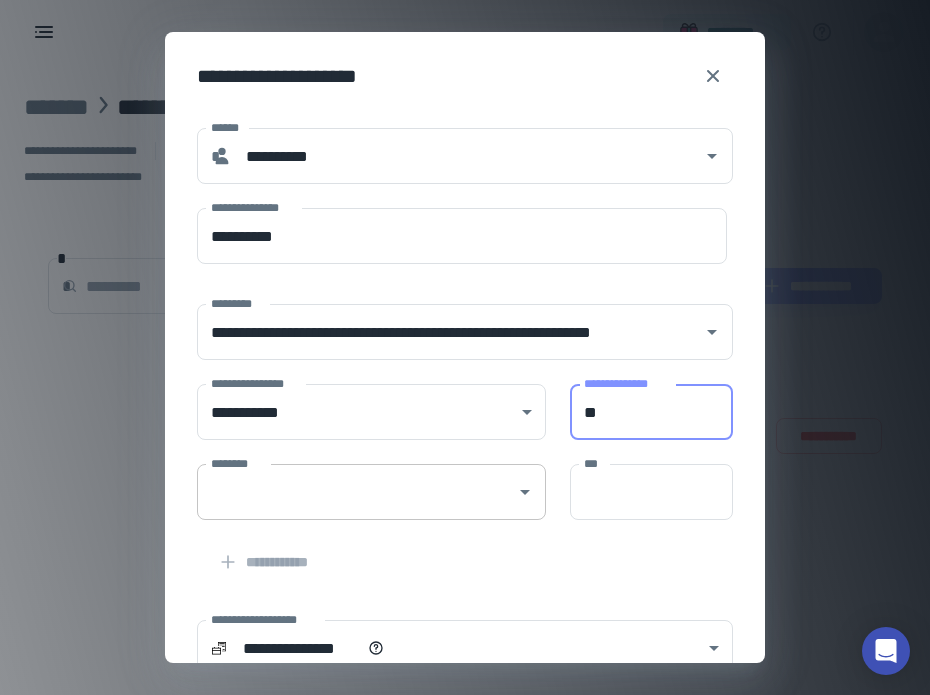 click on "********" at bounding box center (356, 492) 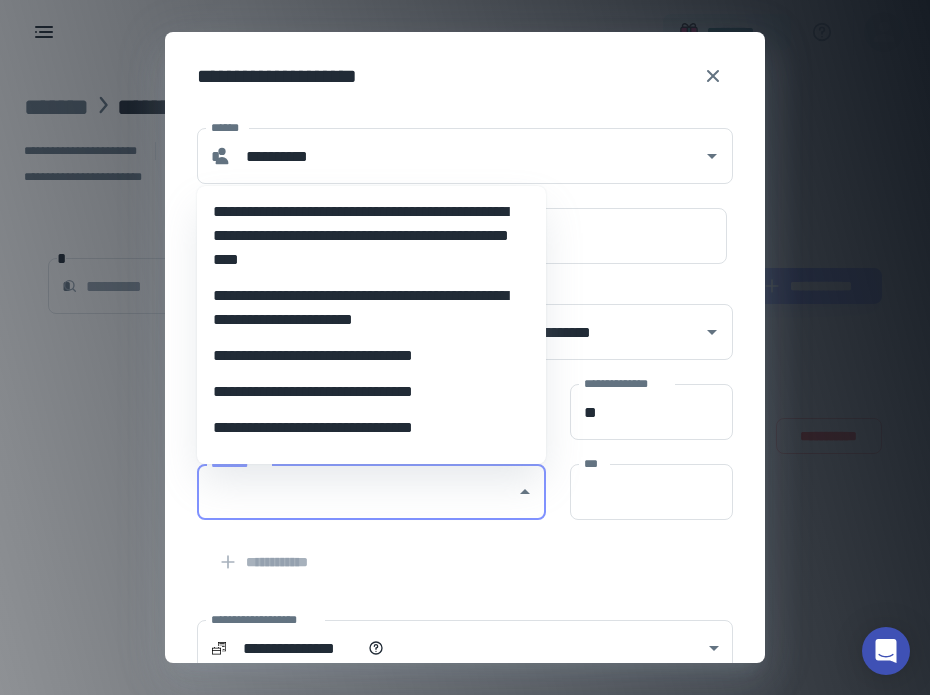click on "**********" at bounding box center (371, 236) 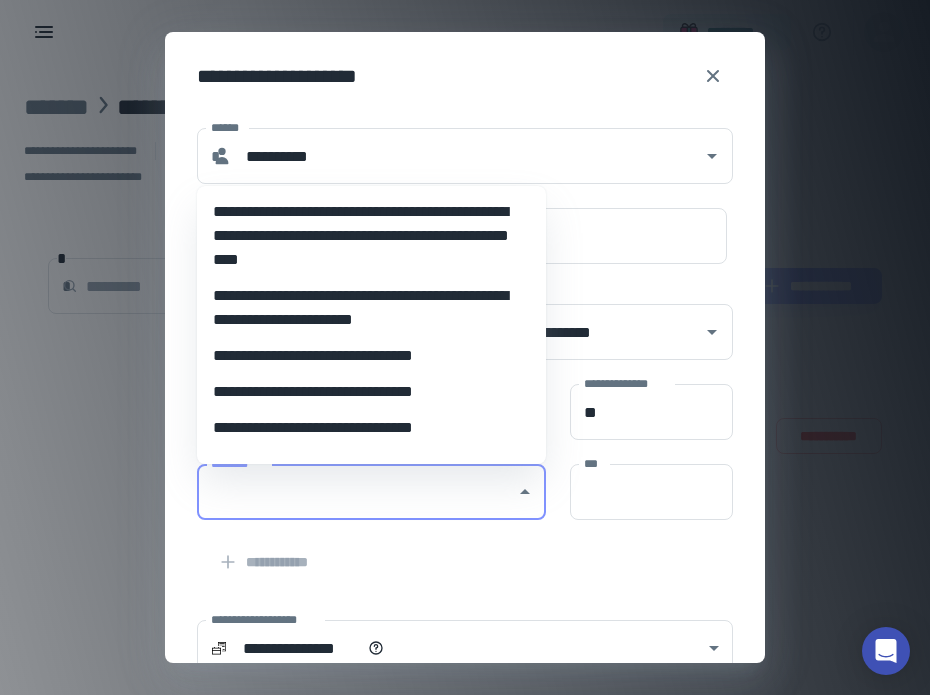 type on "**********" 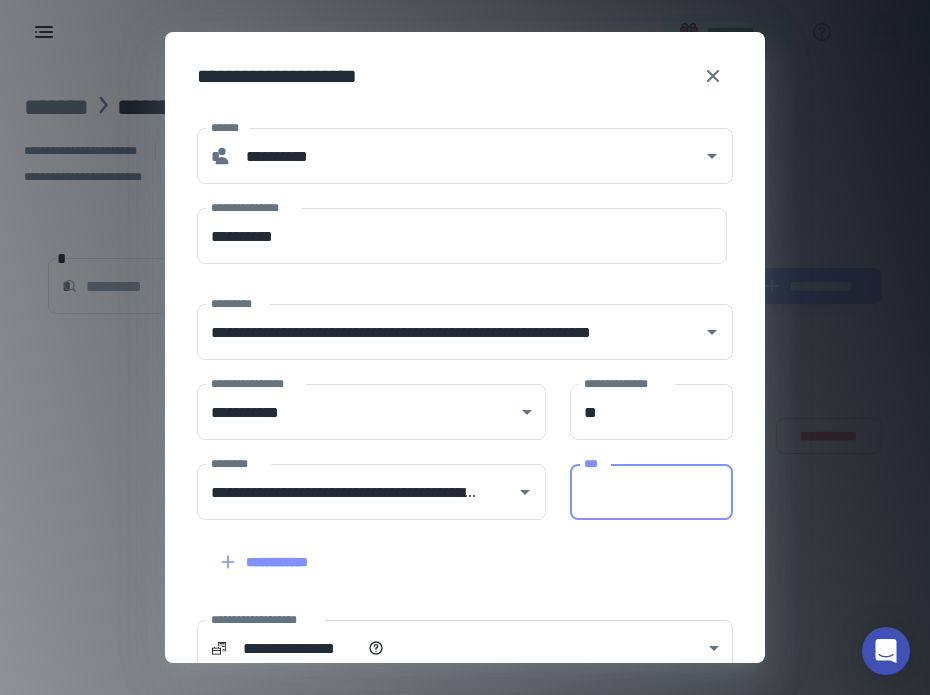 click on "***" at bounding box center (651, 492) 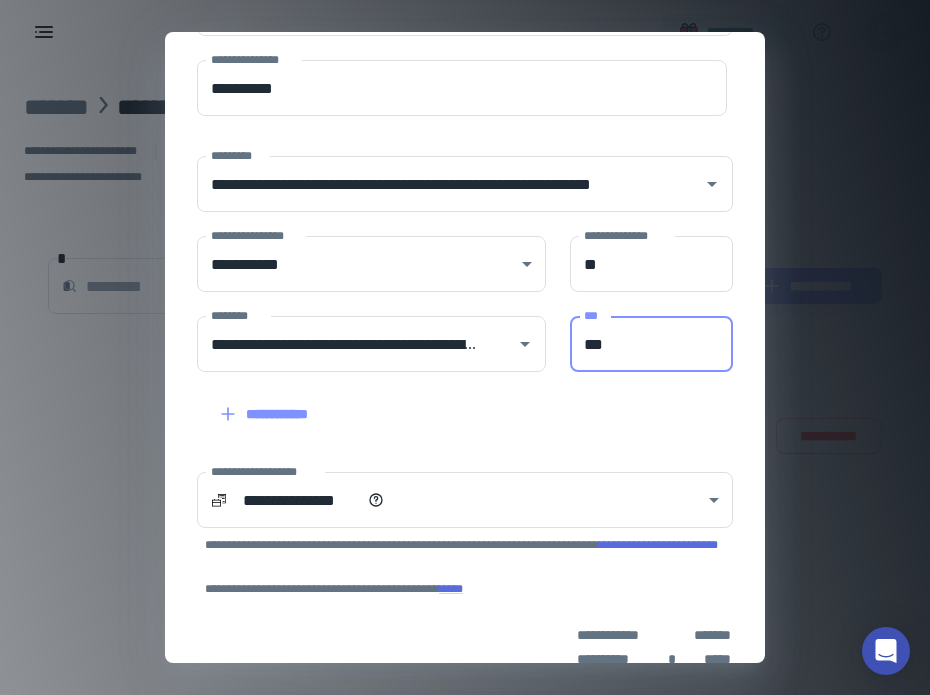 scroll, scrollTop: 245, scrollLeft: 0, axis: vertical 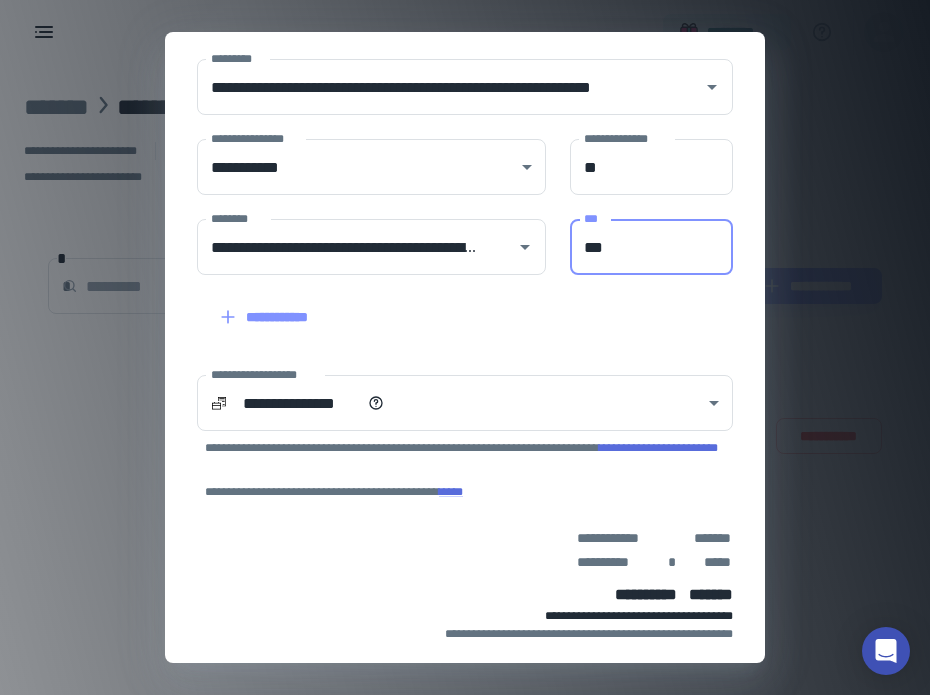 type on "***" 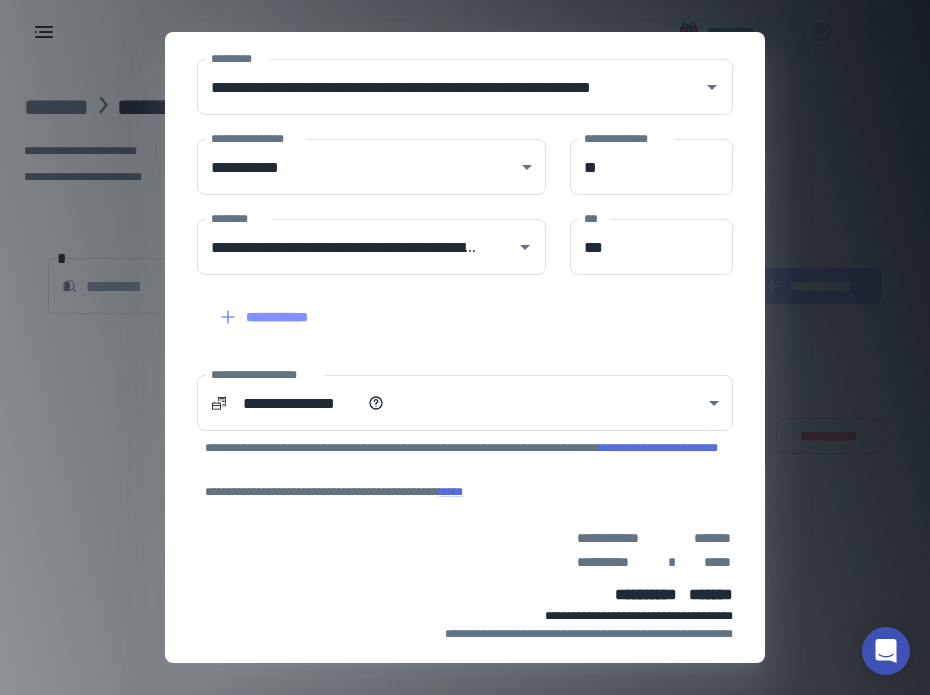 click on "**********" at bounding box center (535, 550) 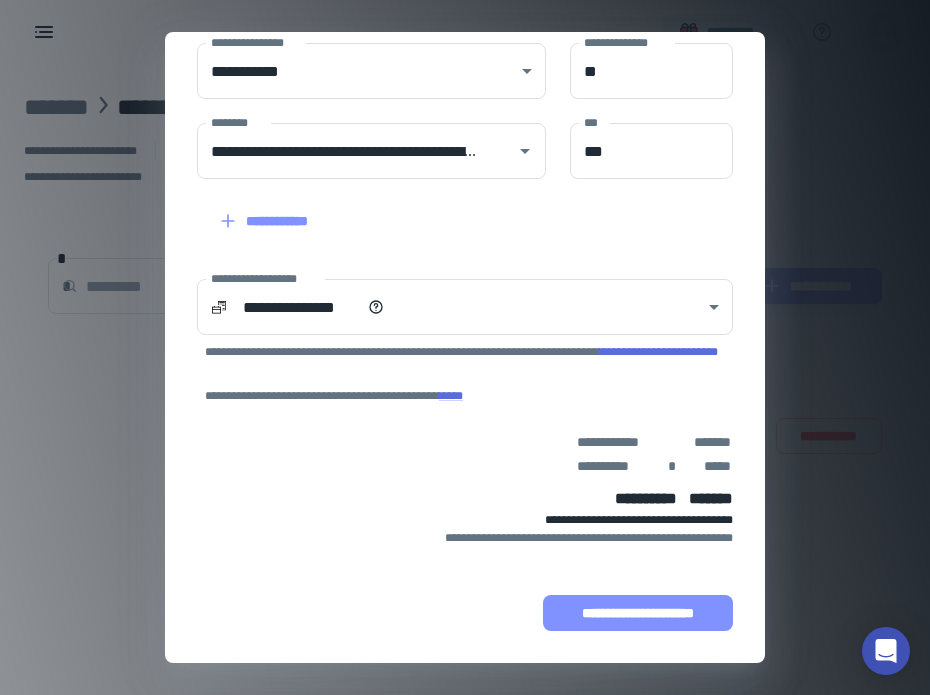 scroll, scrollTop: 341, scrollLeft: 0, axis: vertical 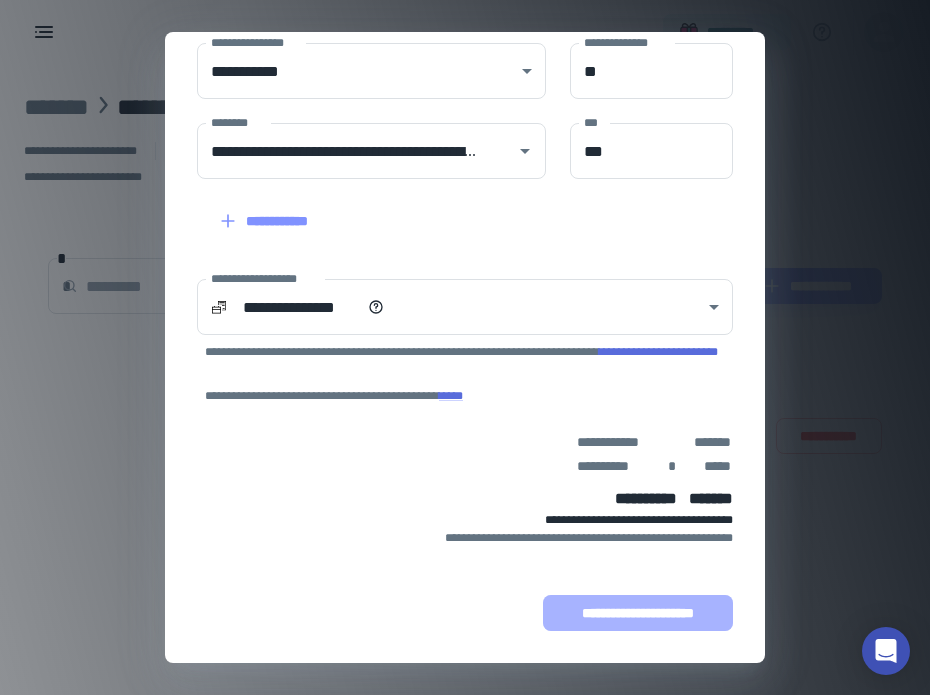 click on "**********" at bounding box center [638, 613] 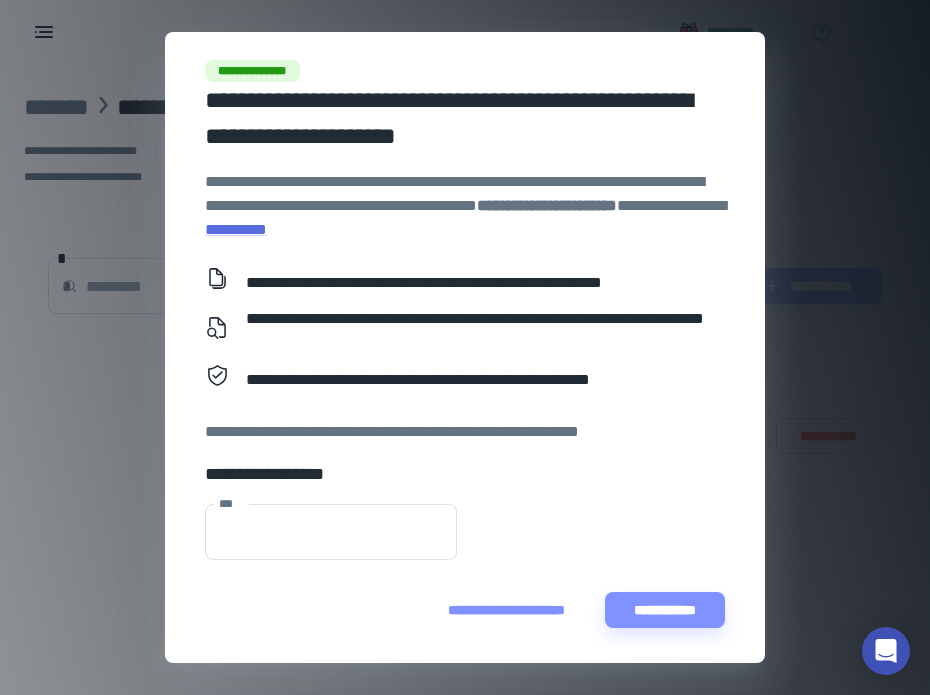 scroll, scrollTop: 9, scrollLeft: 0, axis: vertical 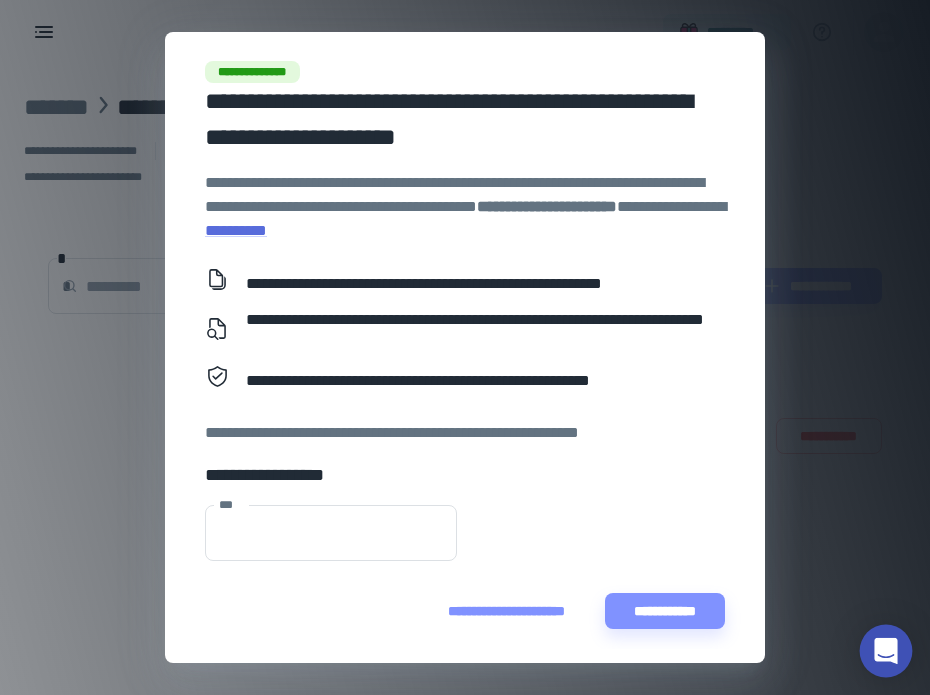click 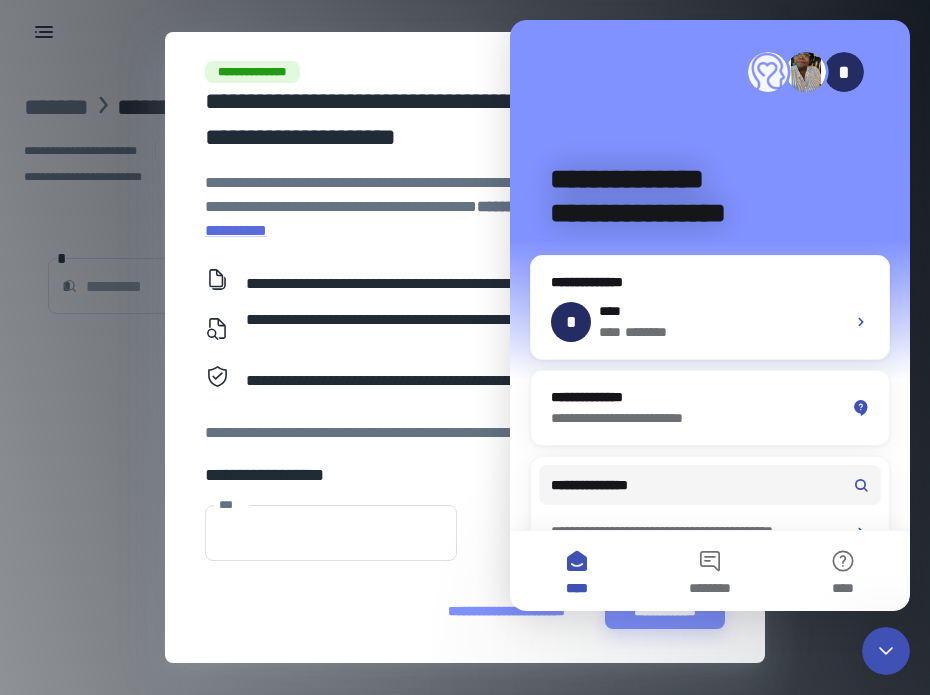 scroll, scrollTop: 0, scrollLeft: 0, axis: both 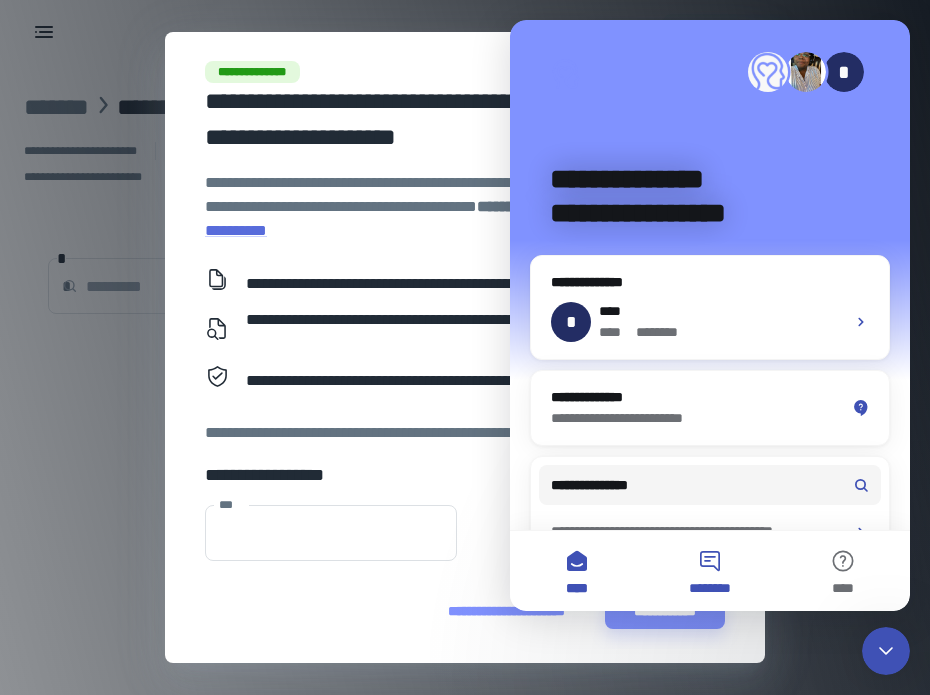 click on "********" at bounding box center (709, 571) 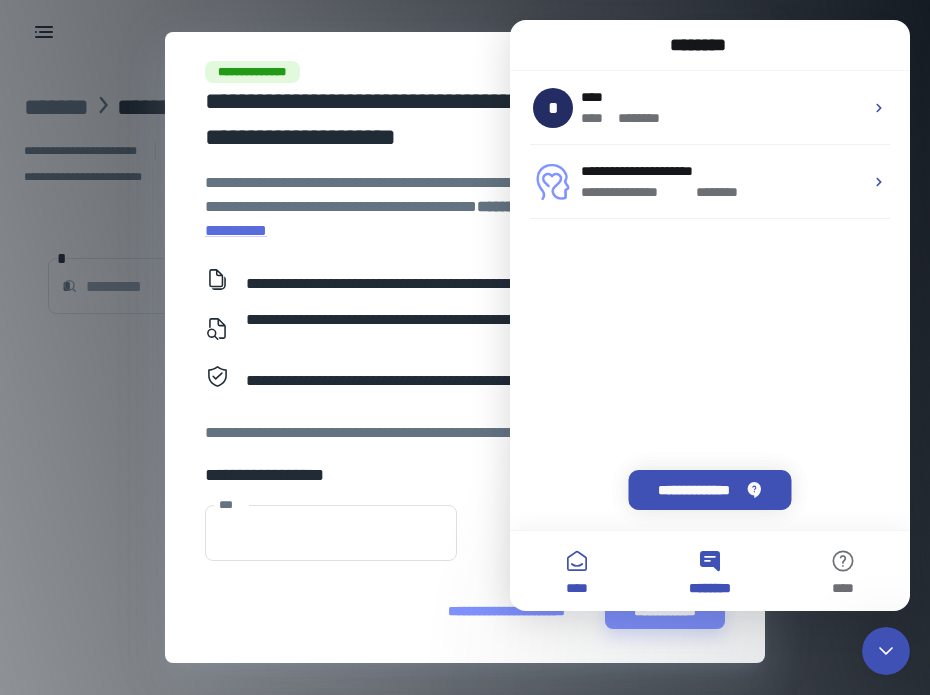 click on "****" at bounding box center (576, 571) 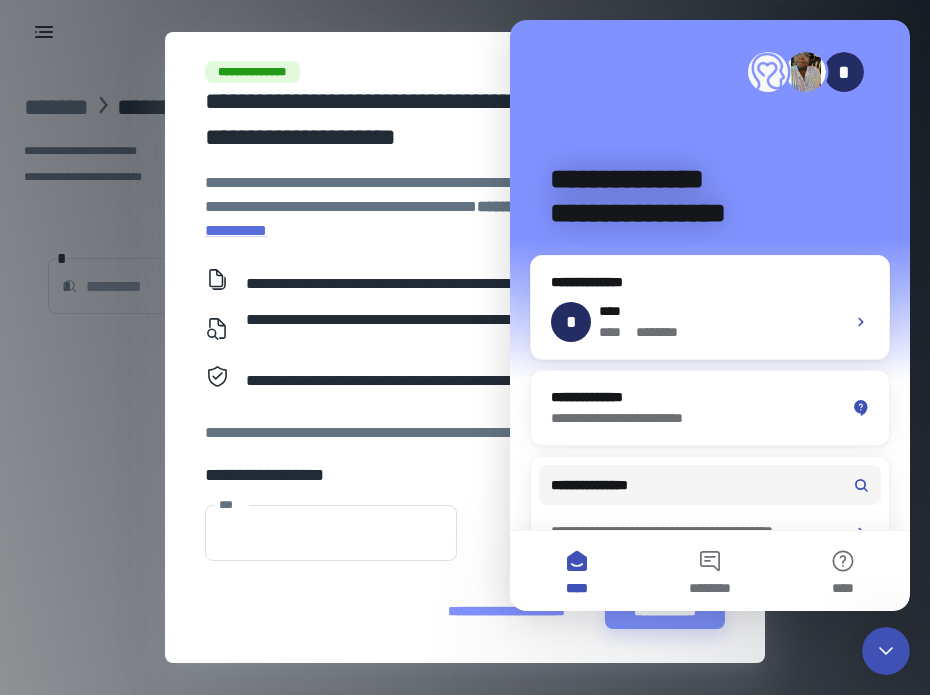 click on "****" at bounding box center [576, 571] 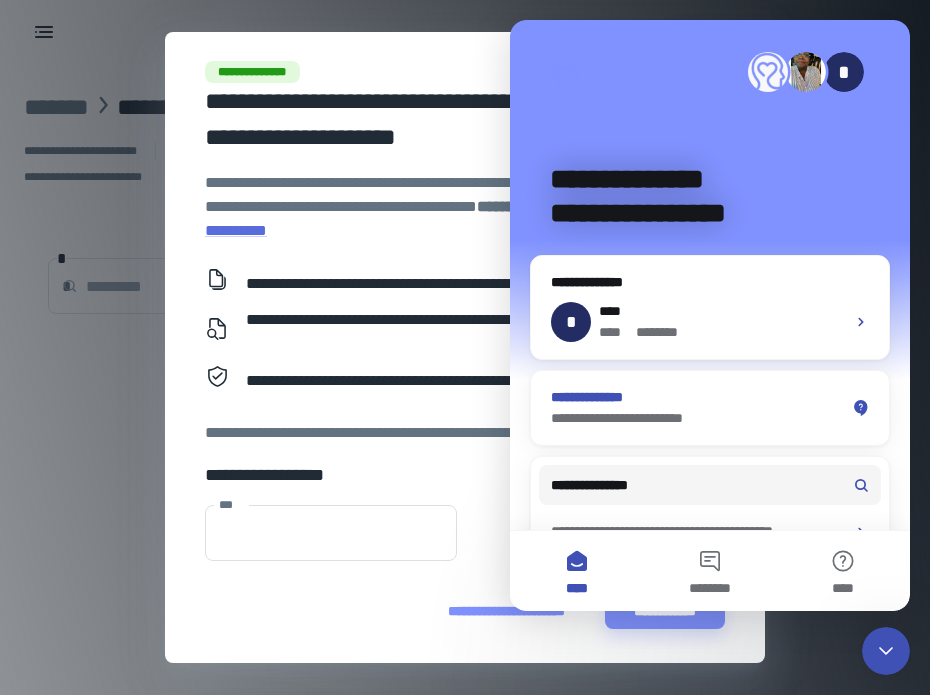 click on "**********" at bounding box center [698, 418] 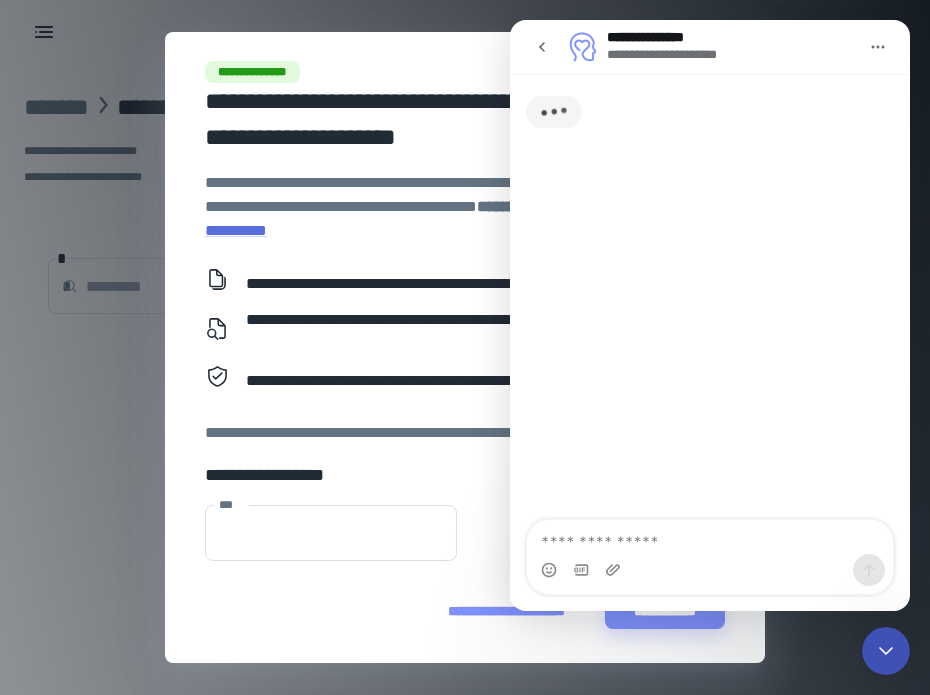 click at bounding box center [710, 537] 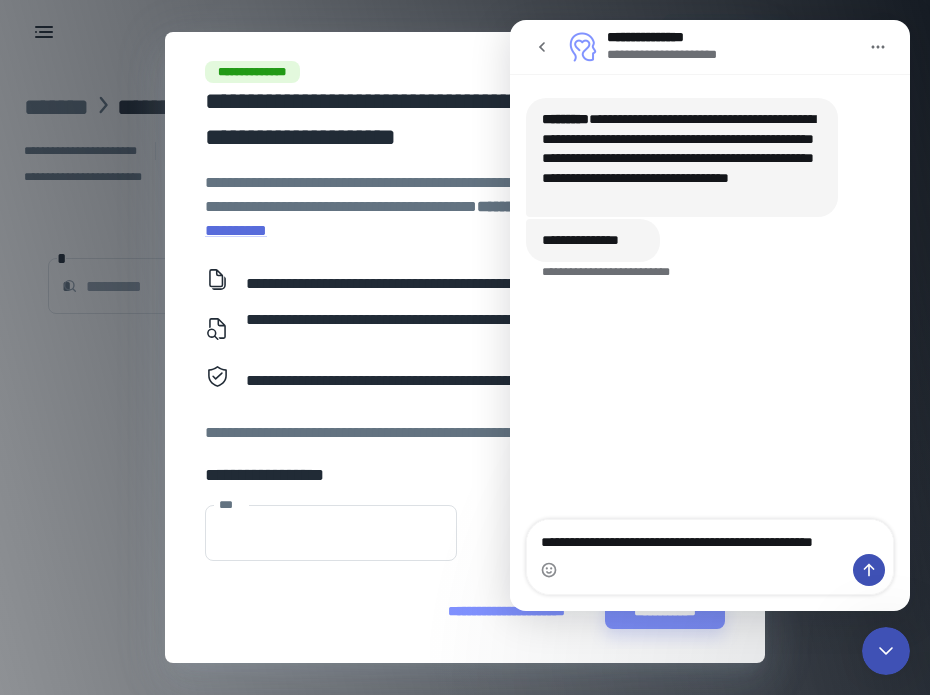 scroll, scrollTop: 0, scrollLeft: 0, axis: both 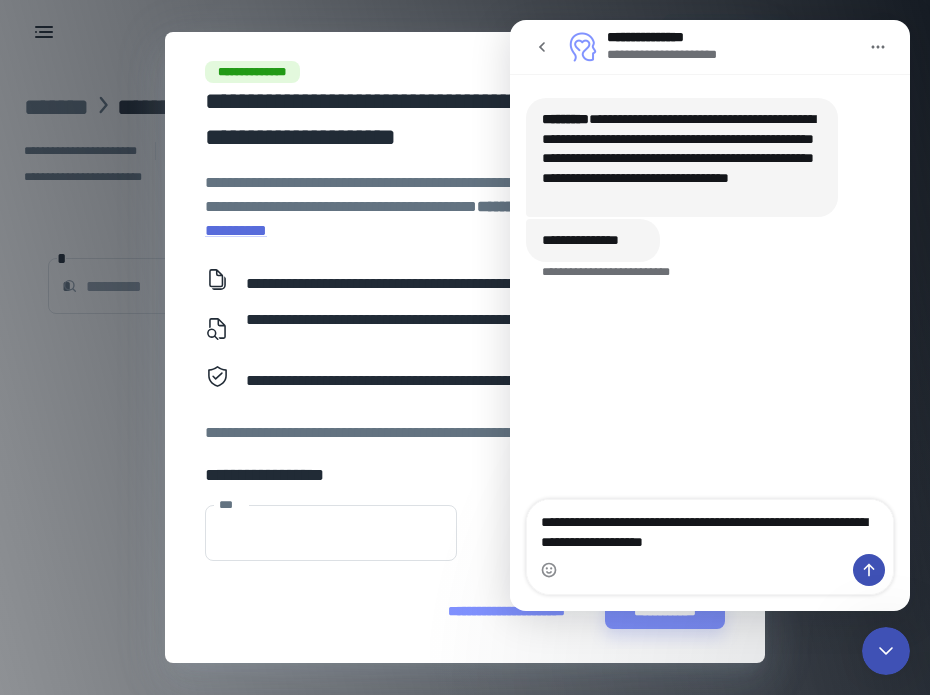 type on "**********" 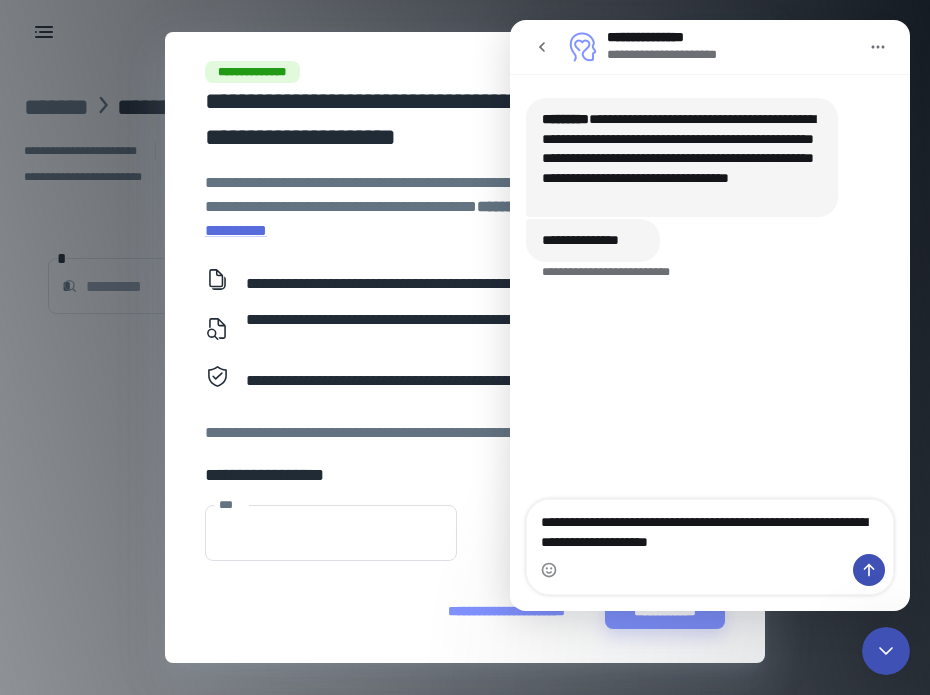 type 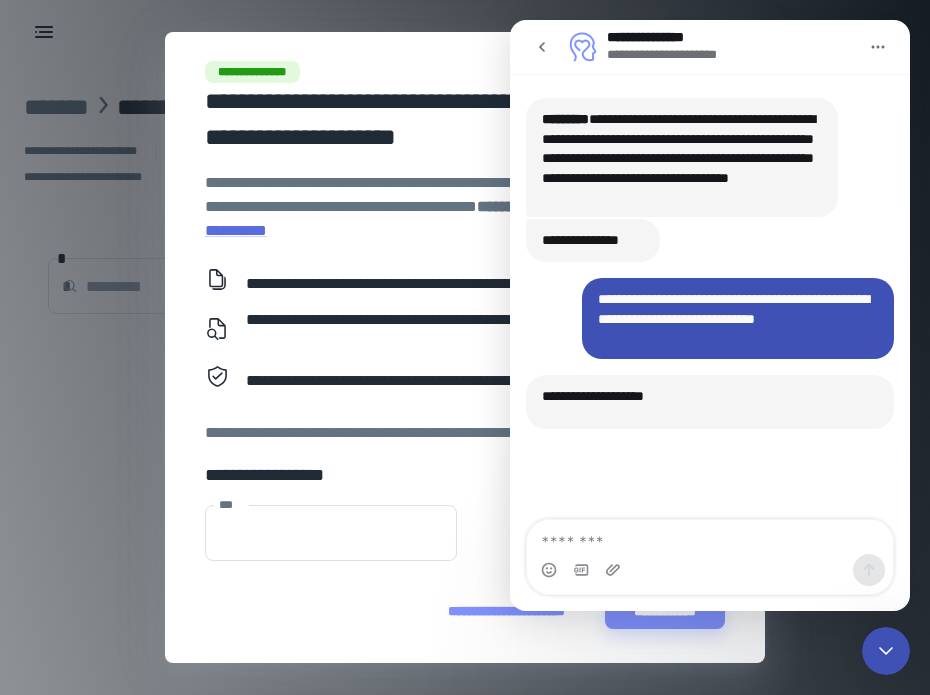 scroll, scrollTop: 3, scrollLeft: 0, axis: vertical 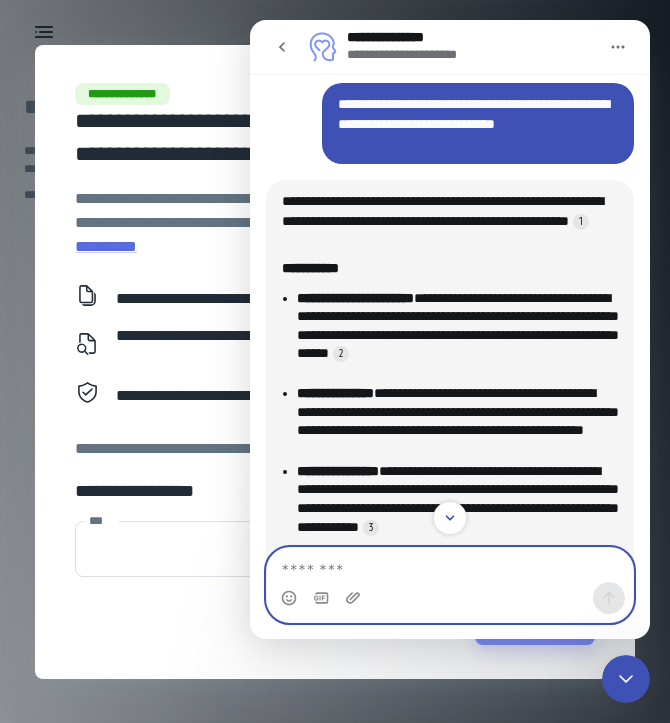 type on "*" 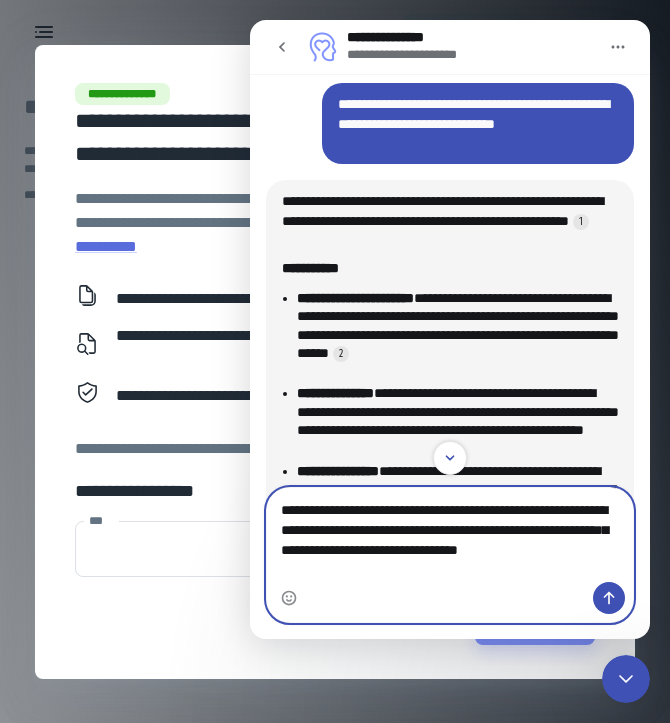 type on "**********" 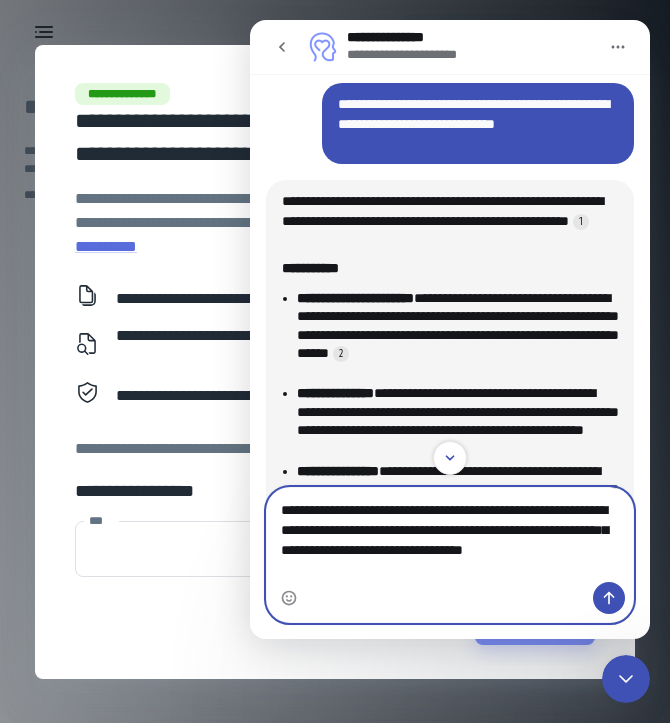 type 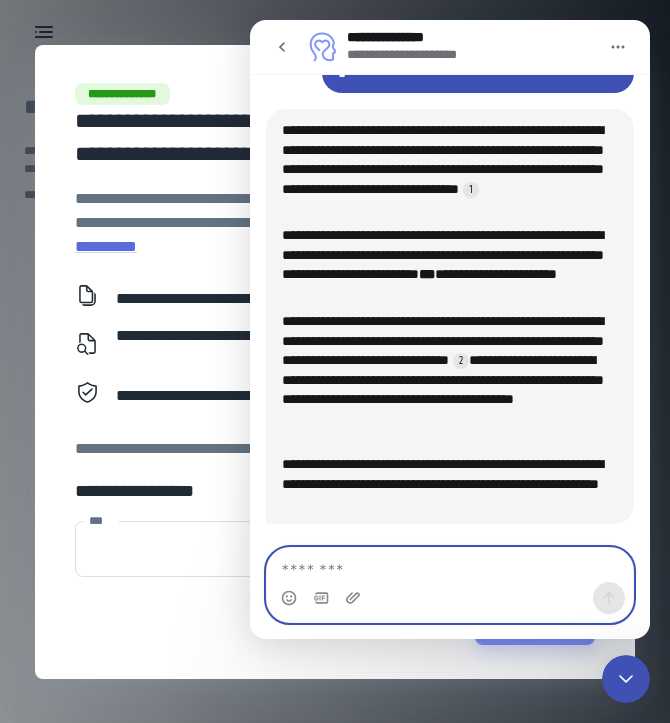 scroll, scrollTop: 993, scrollLeft: 0, axis: vertical 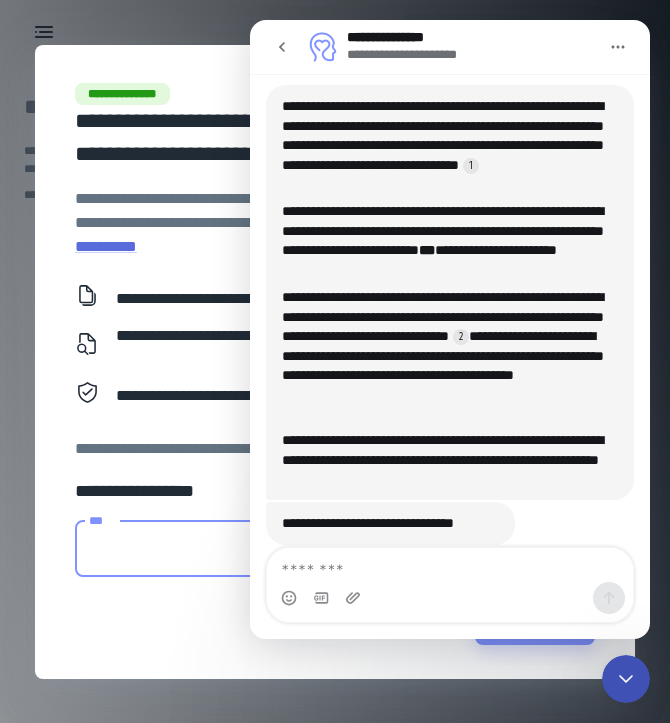 click on "***" at bounding box center (201, 549) 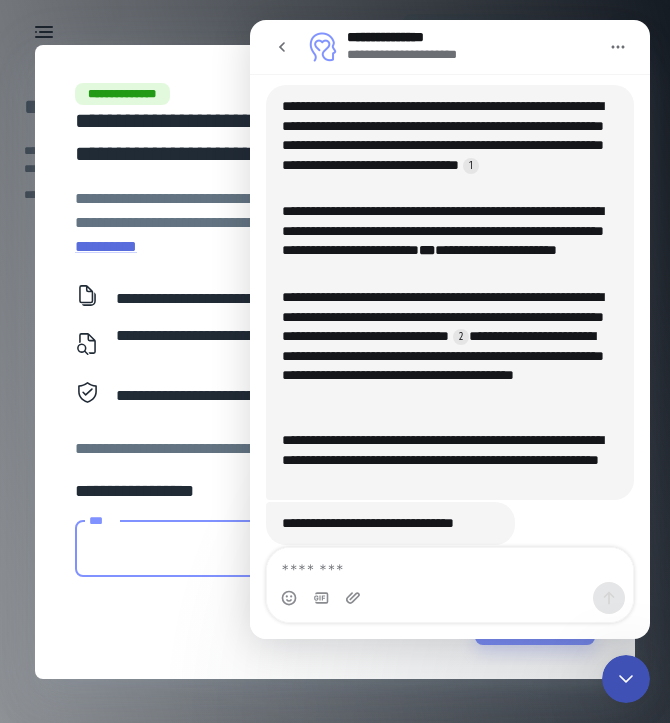 click 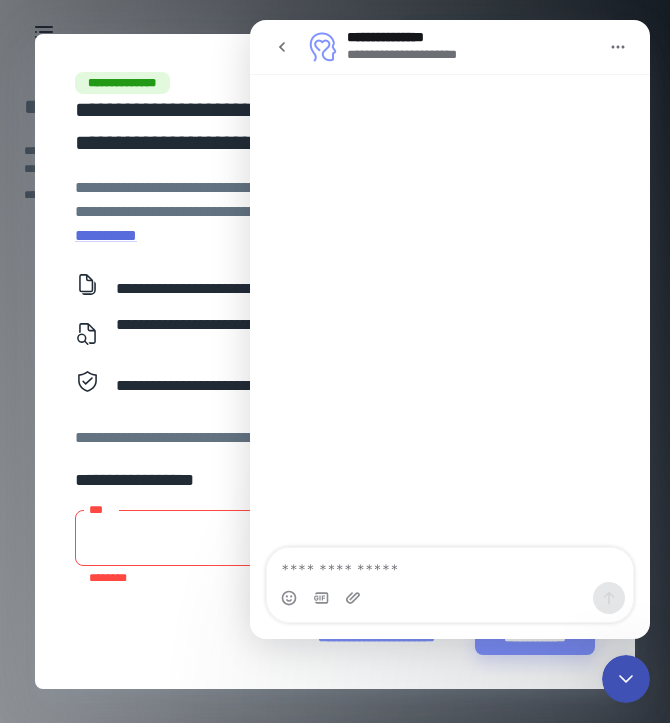 scroll, scrollTop: 895, scrollLeft: 0, axis: vertical 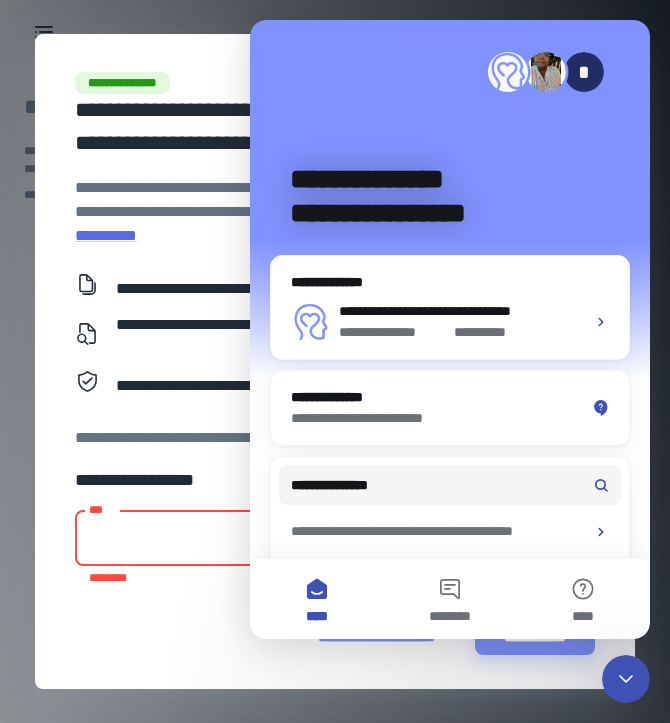 click on "***" at bounding box center [201, 538] 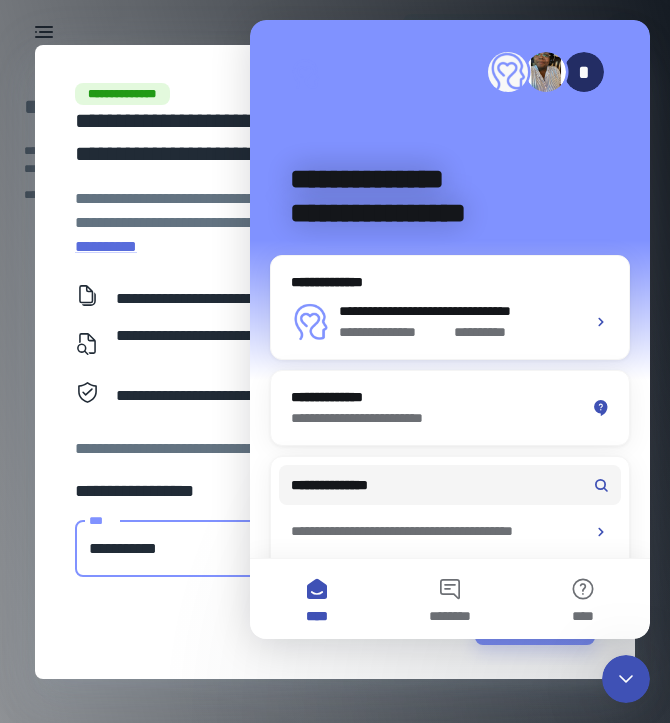 click on "**********" at bounding box center (335, 363) 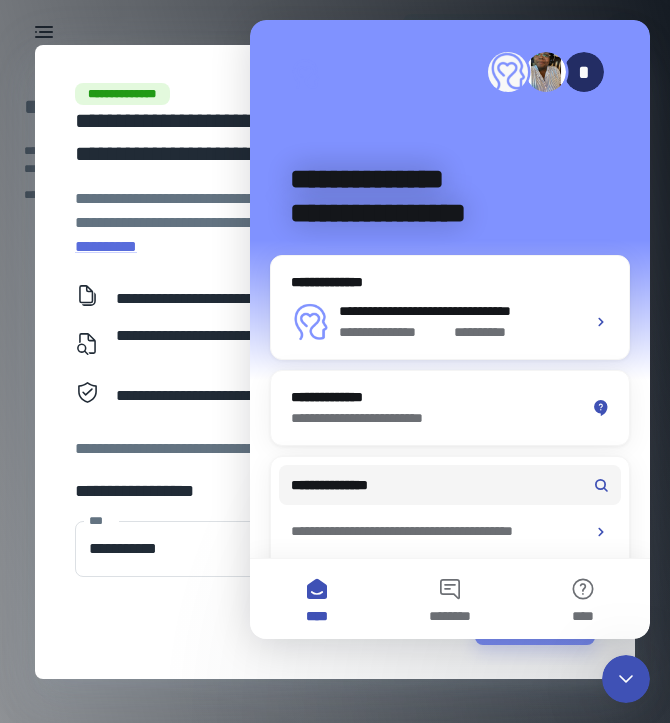 click on "**********" at bounding box center [450, 200] 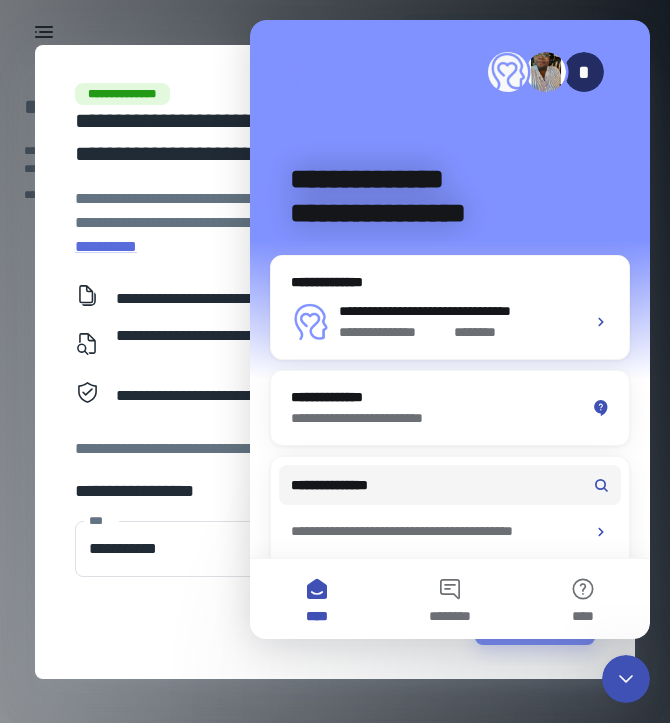 click on "**********" at bounding box center [450, 350] 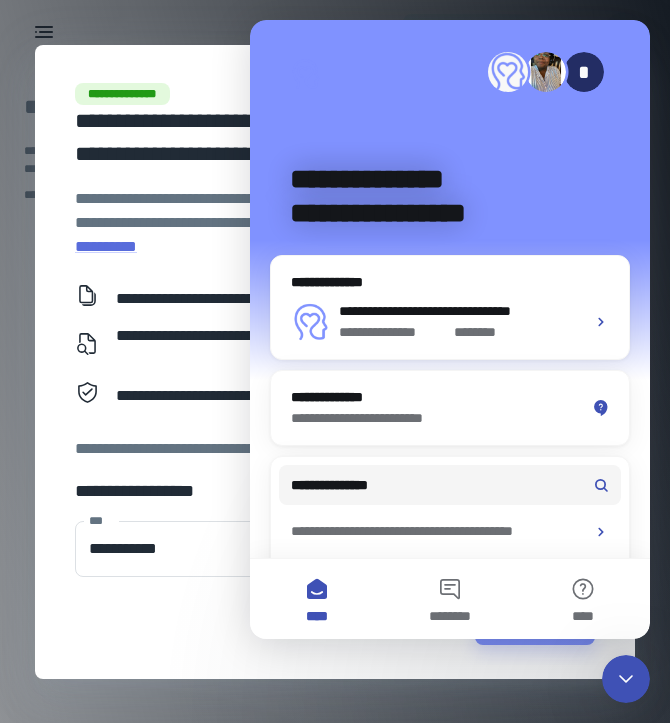 click 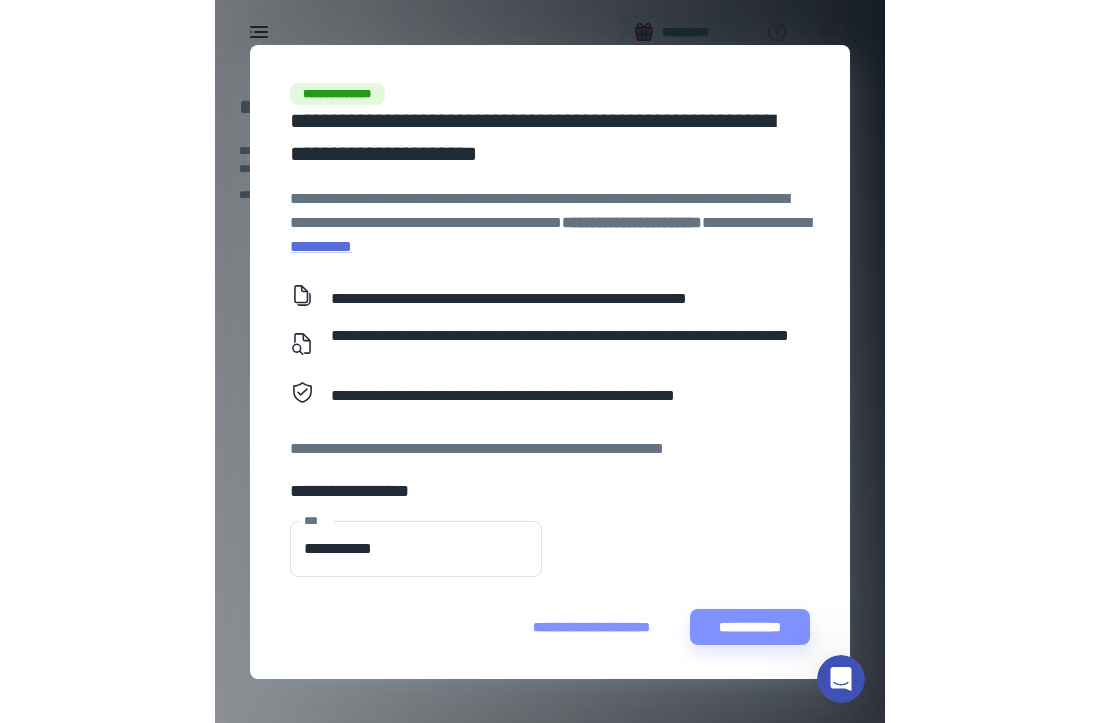 scroll, scrollTop: 0, scrollLeft: 0, axis: both 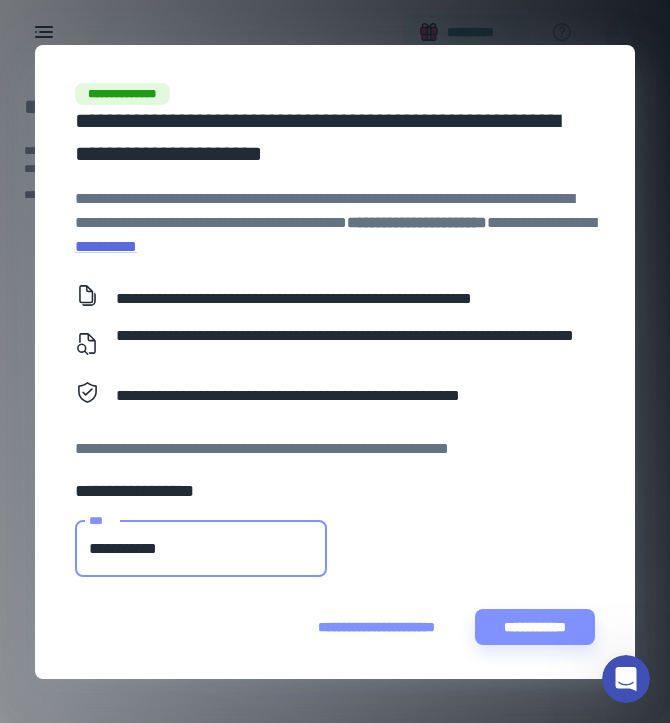 drag, startPoint x: 222, startPoint y: 555, endPoint x: -19, endPoint y: 543, distance: 241.29857 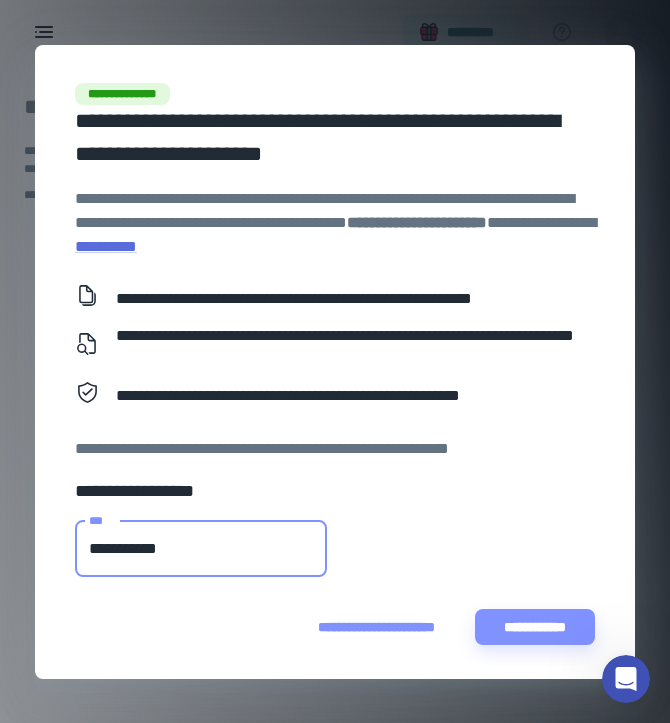 click on "**********" at bounding box center (201, 549) 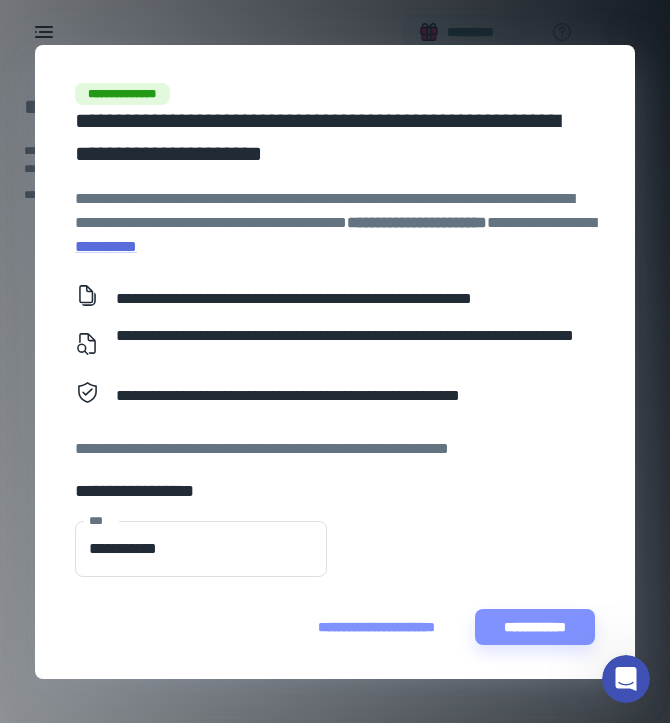 click on "**********" at bounding box center [327, 541] 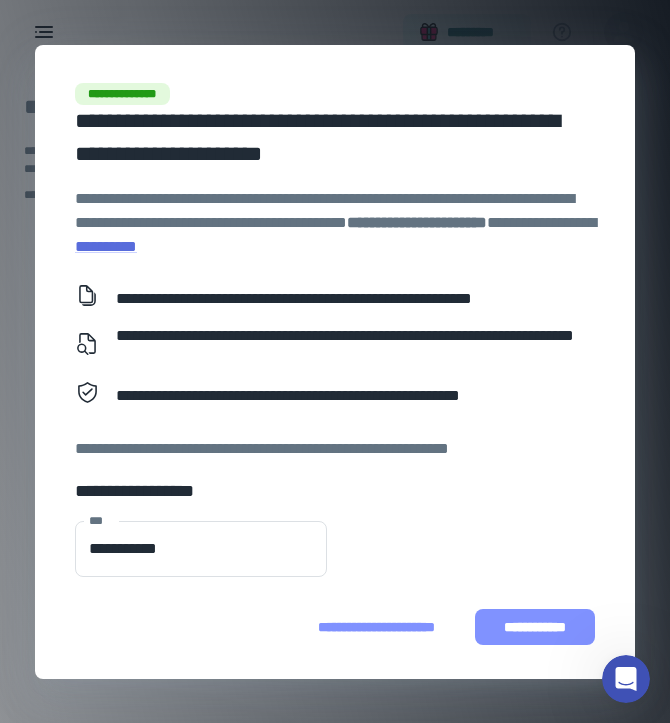 click on "**********" at bounding box center (535, 627) 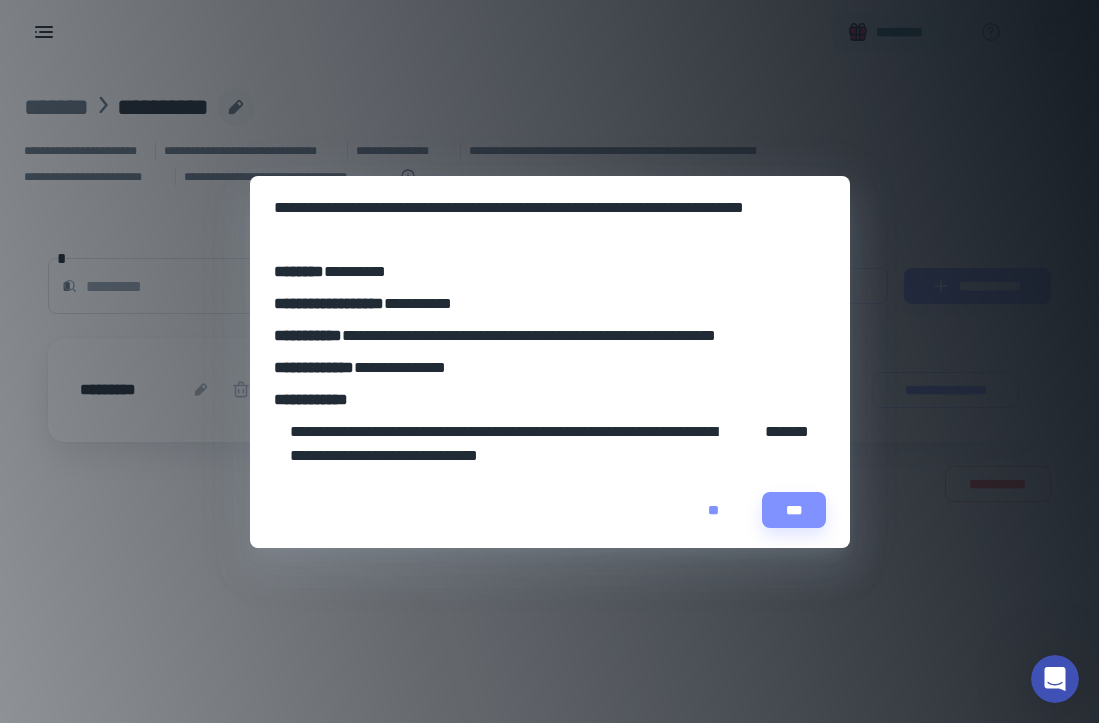 drag, startPoint x: 791, startPoint y: 513, endPoint x: 716, endPoint y: 512, distance: 75.00667 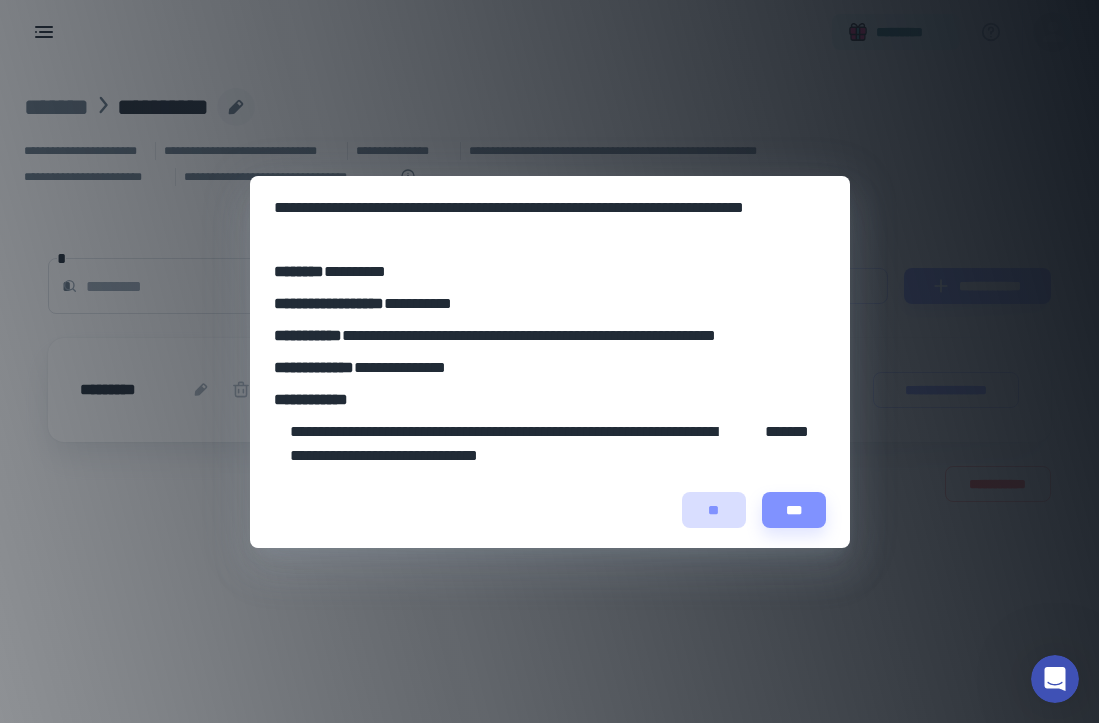 click on "**" at bounding box center (714, 510) 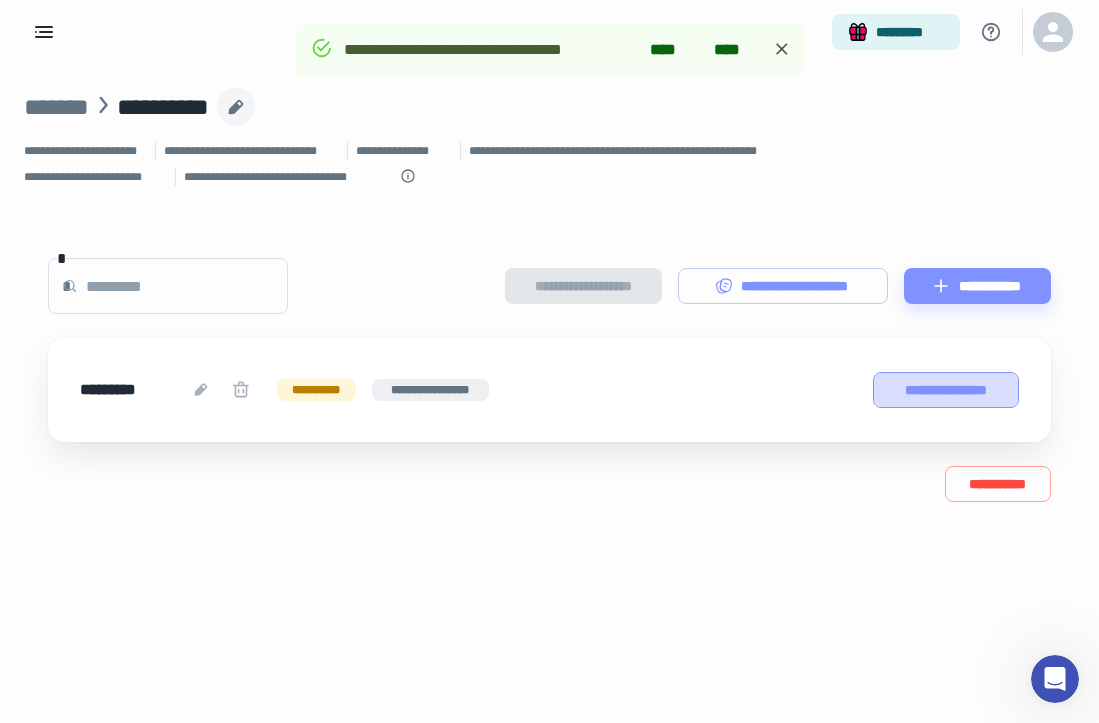 click on "**********" at bounding box center (946, 390) 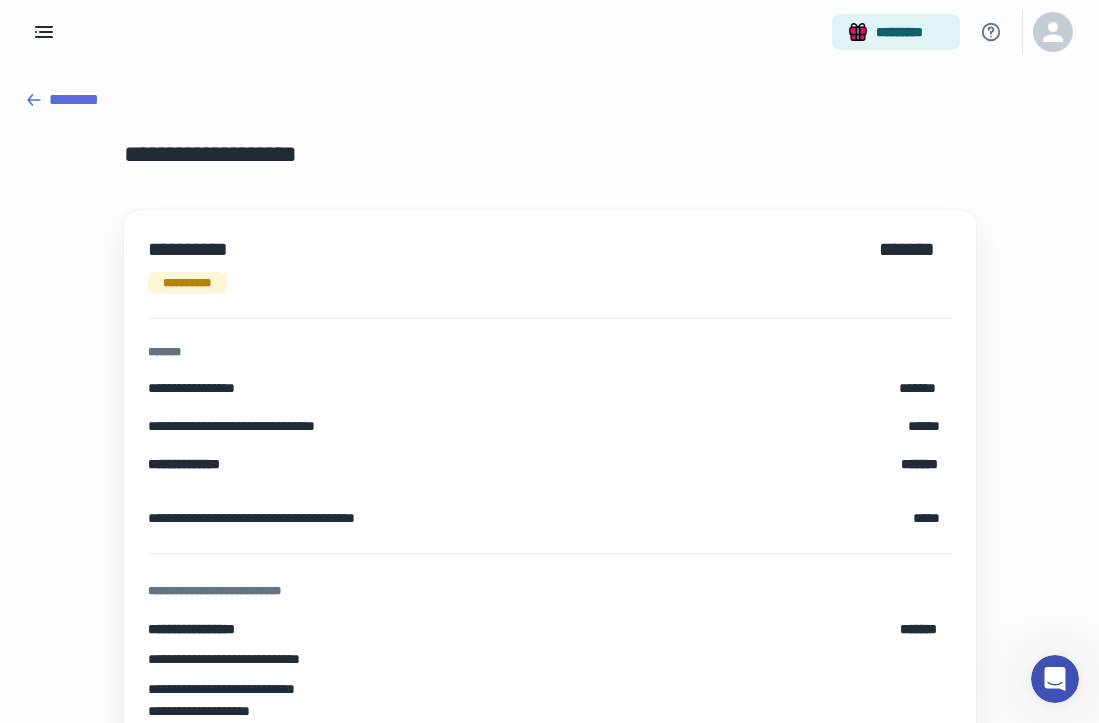 scroll, scrollTop: 0, scrollLeft: 0, axis: both 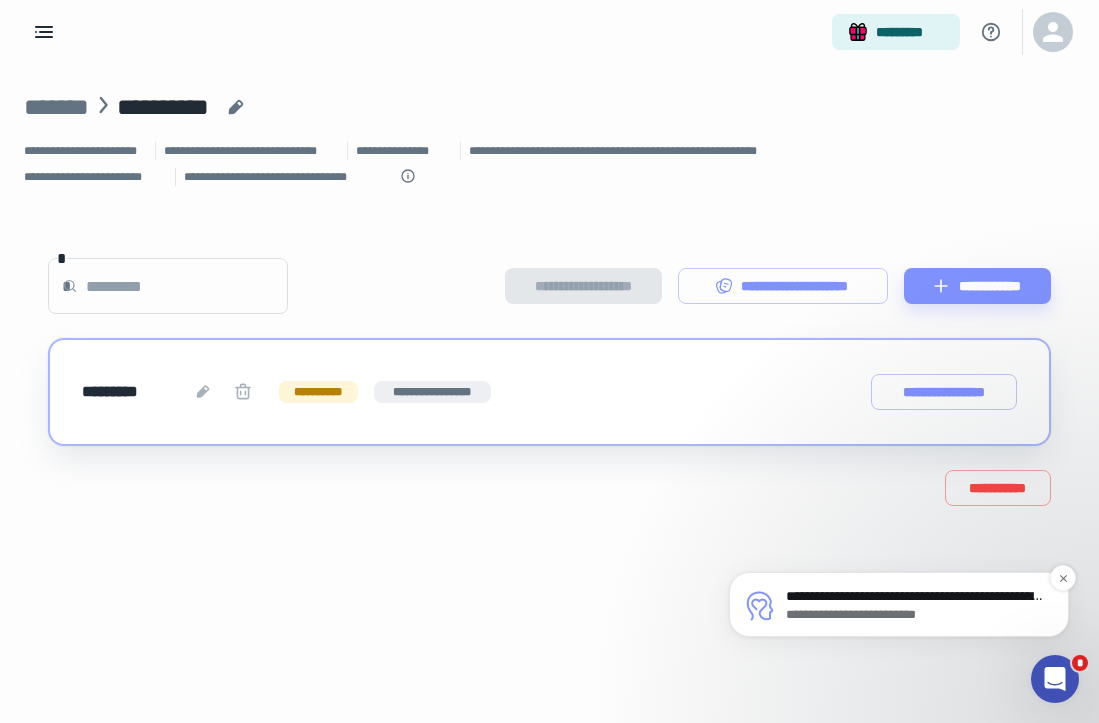 click on "**********" at bounding box center [915, 615] 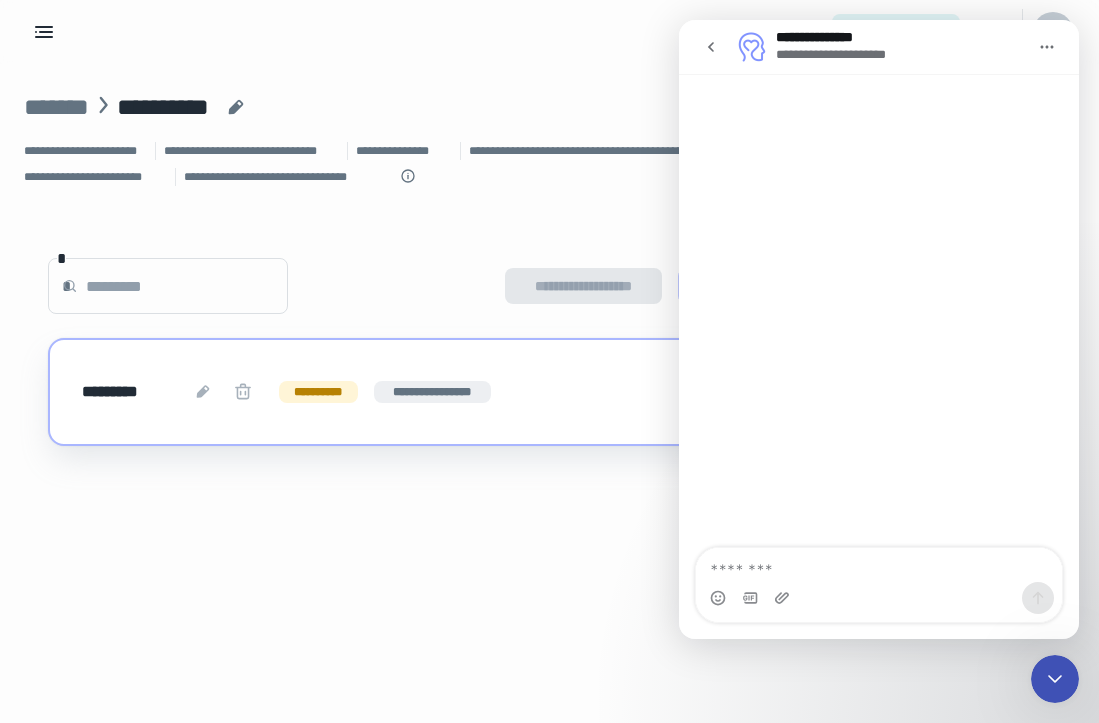 scroll, scrollTop: 3, scrollLeft: 0, axis: vertical 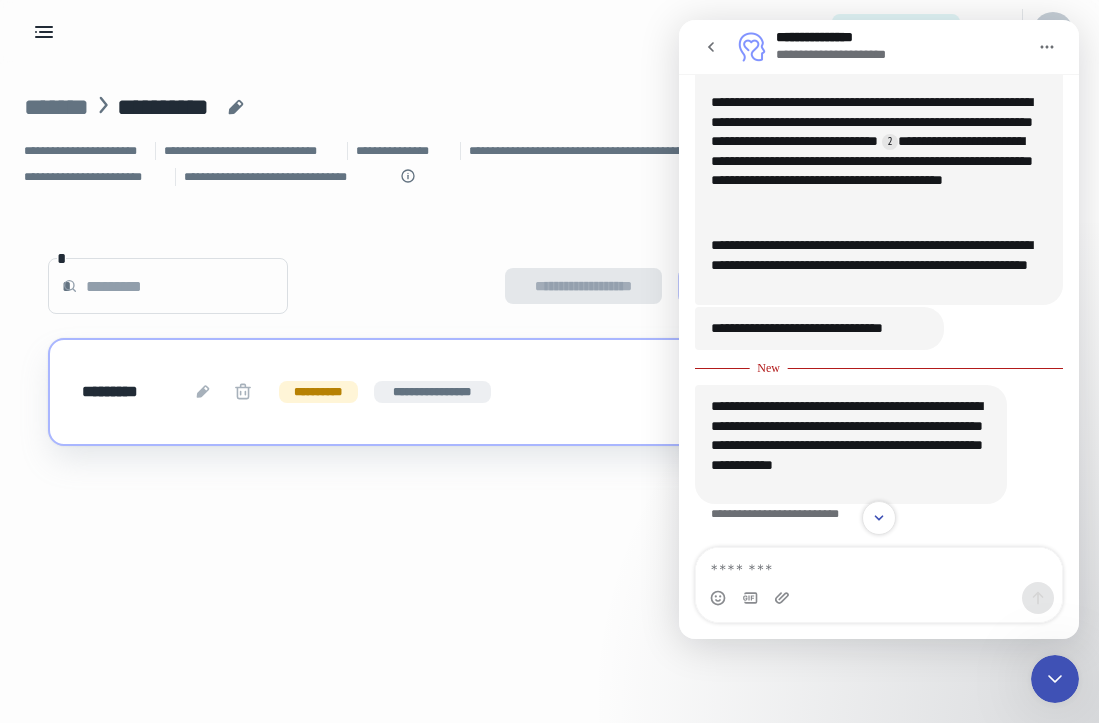 click at bounding box center (879, 598) 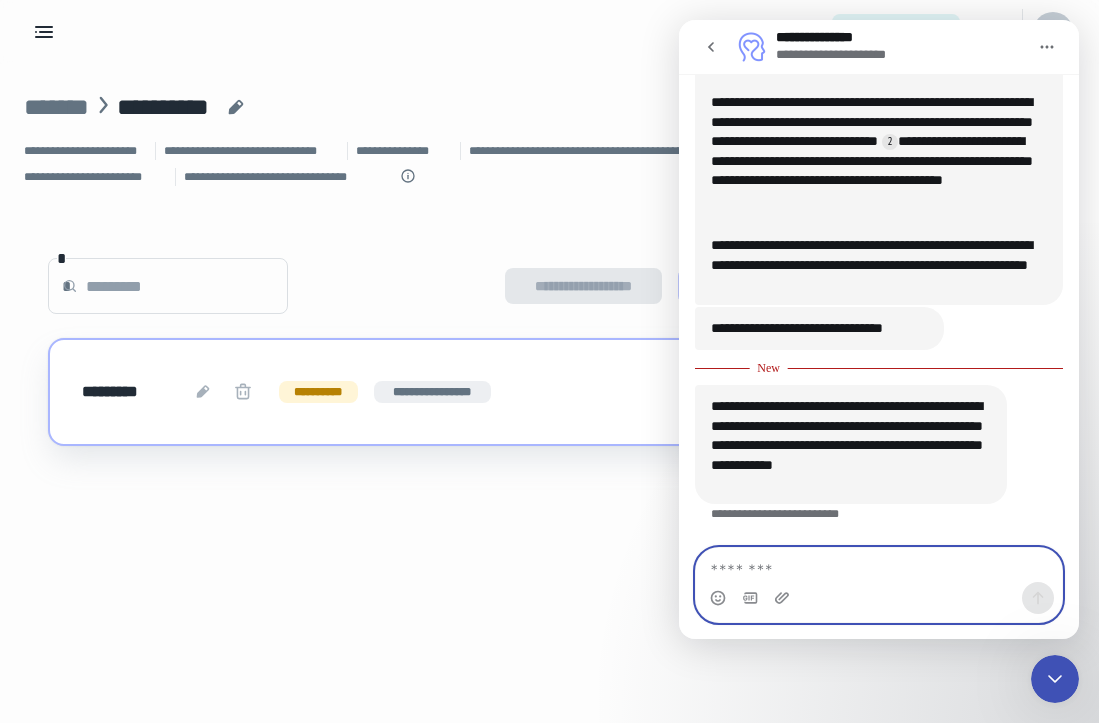 click at bounding box center (879, 565) 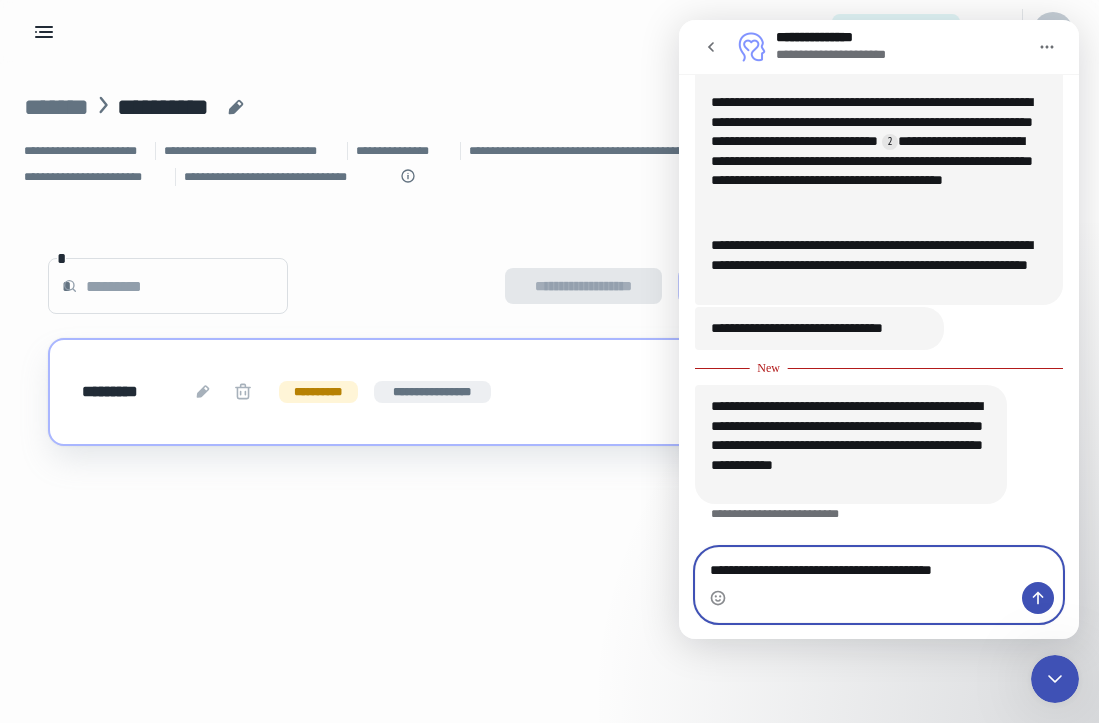 type on "**********" 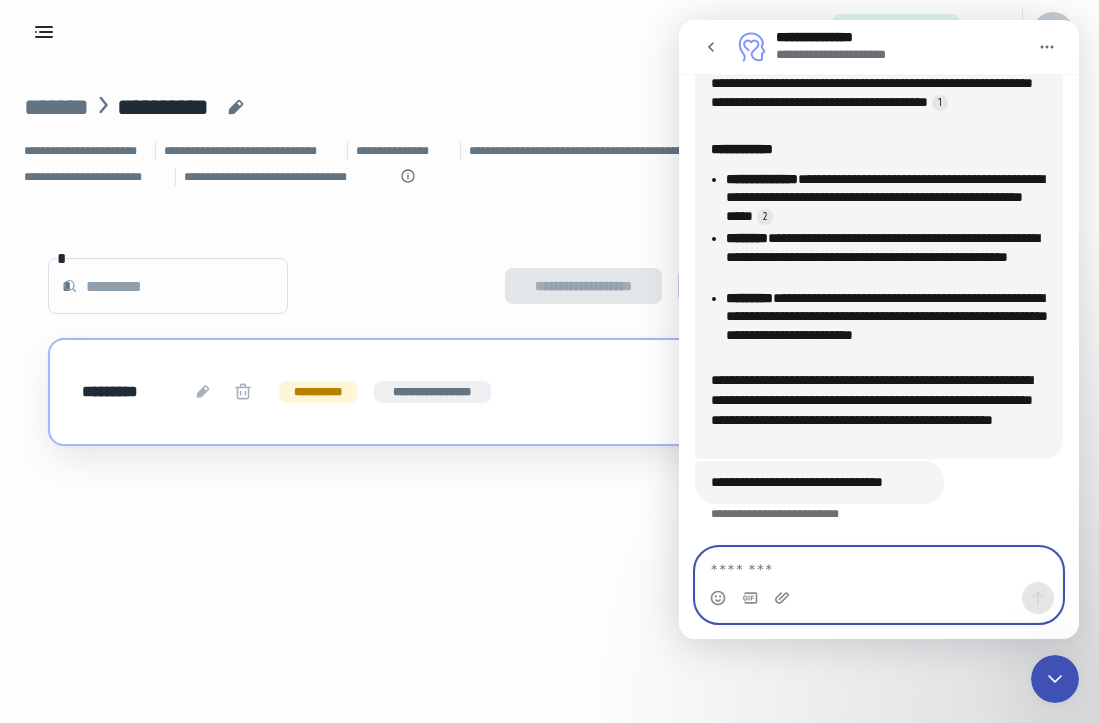 scroll, scrollTop: 1711, scrollLeft: 0, axis: vertical 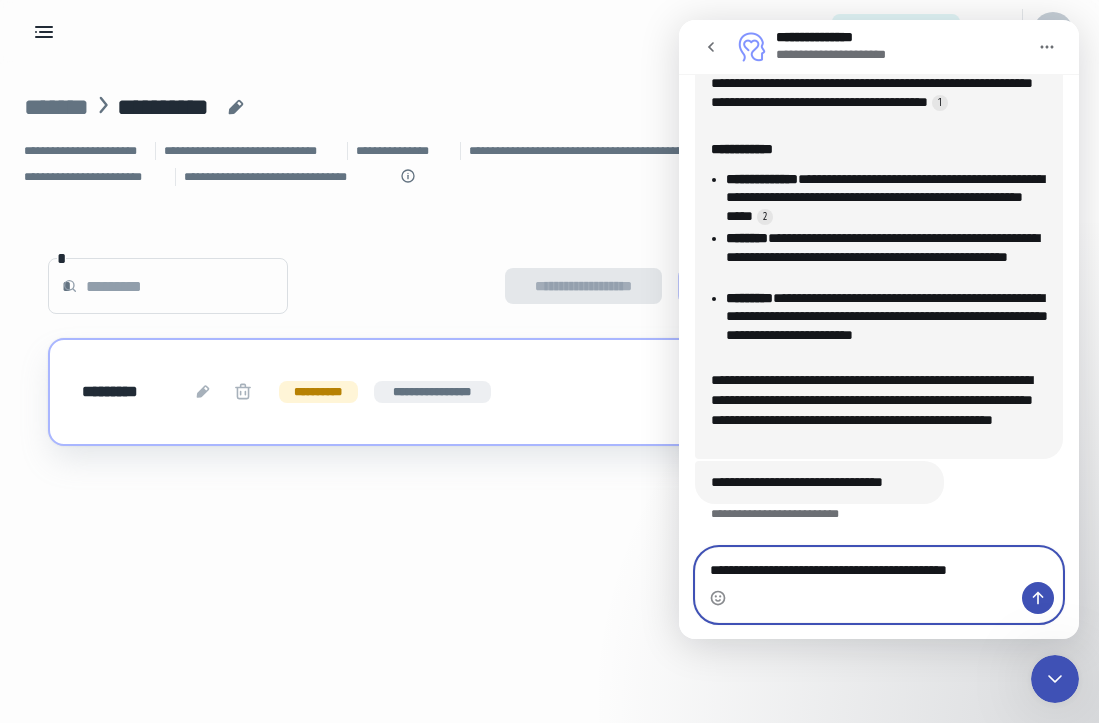 type on "**********" 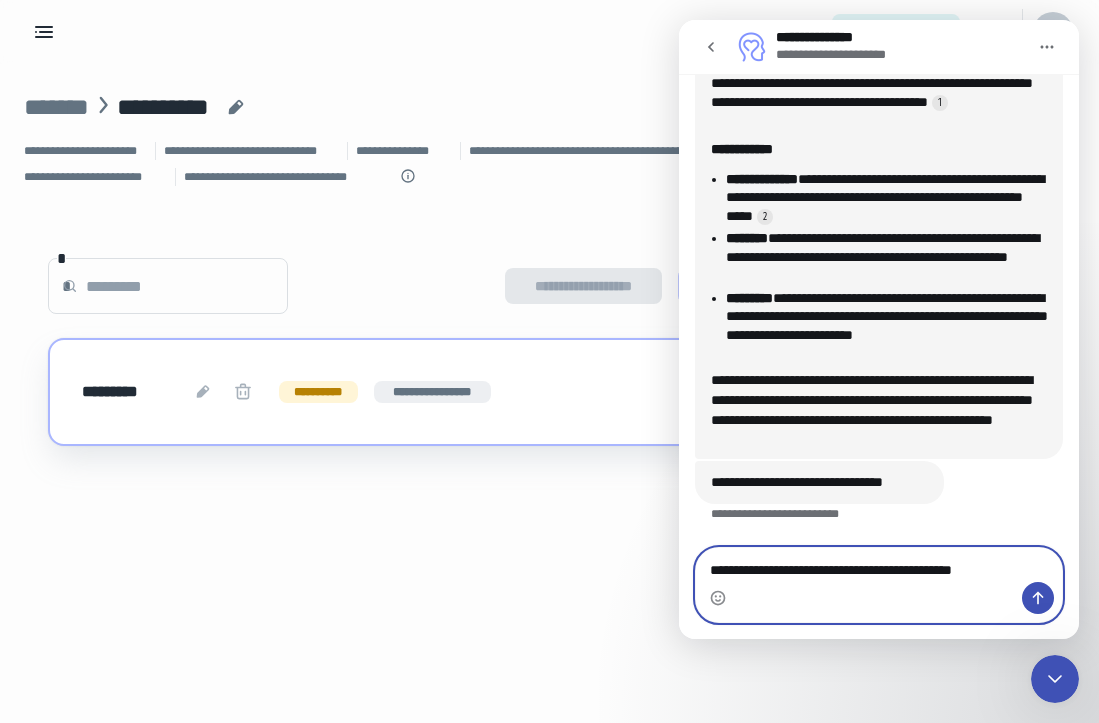 type 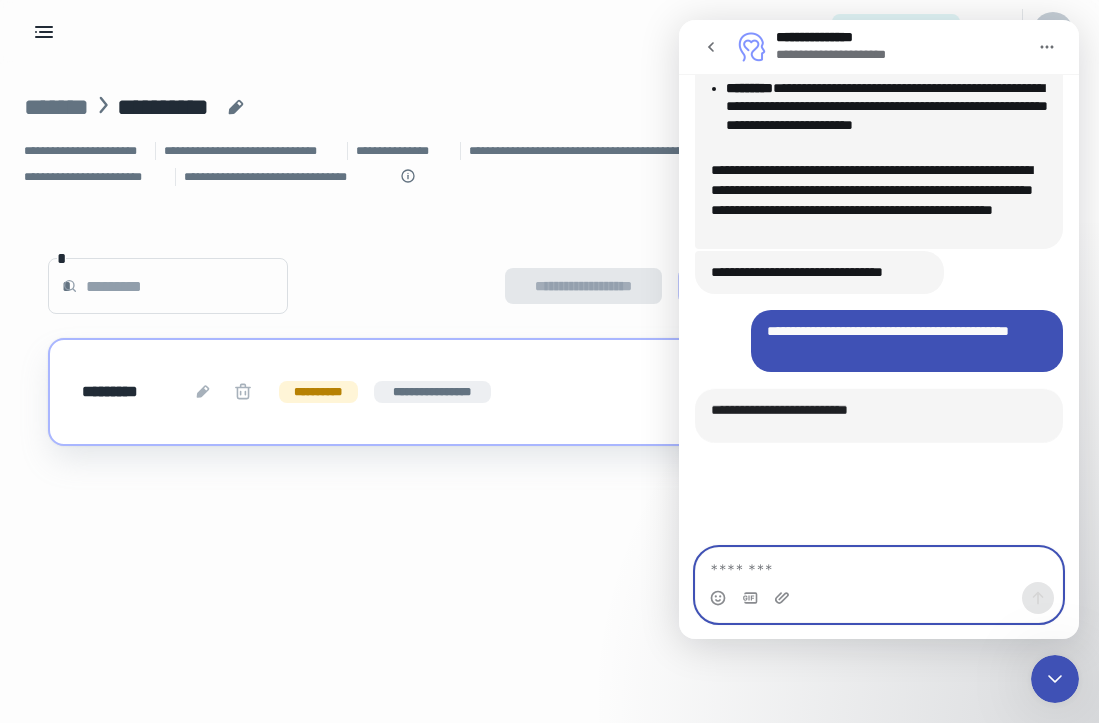 scroll, scrollTop: 2164, scrollLeft: 0, axis: vertical 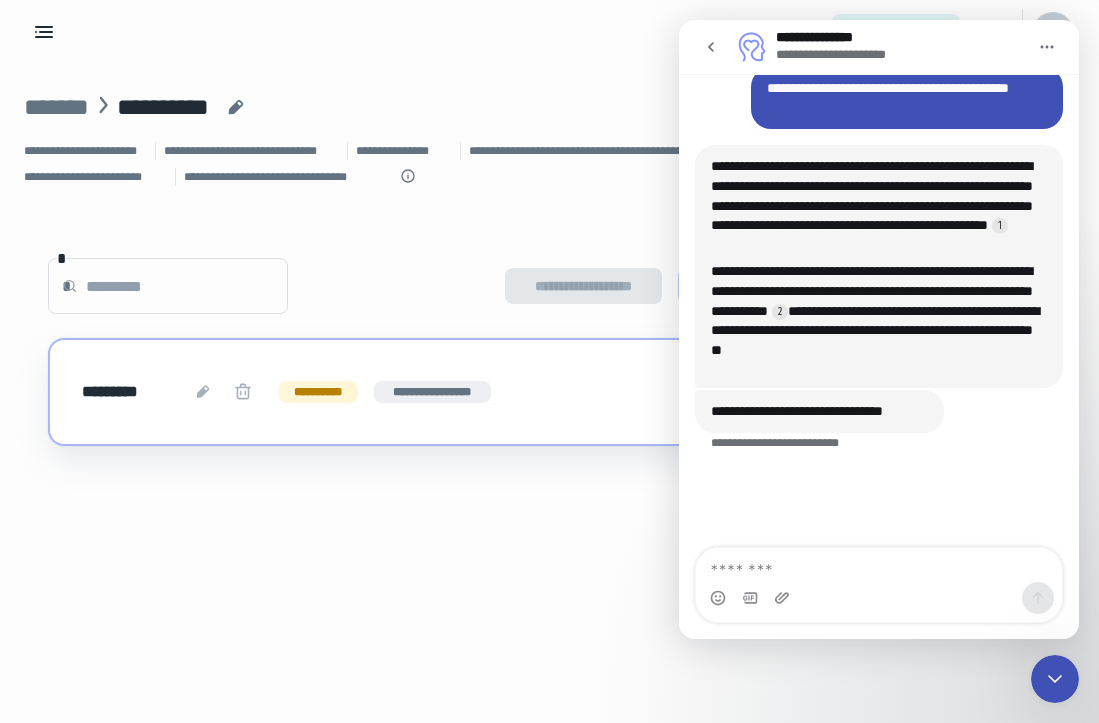 click 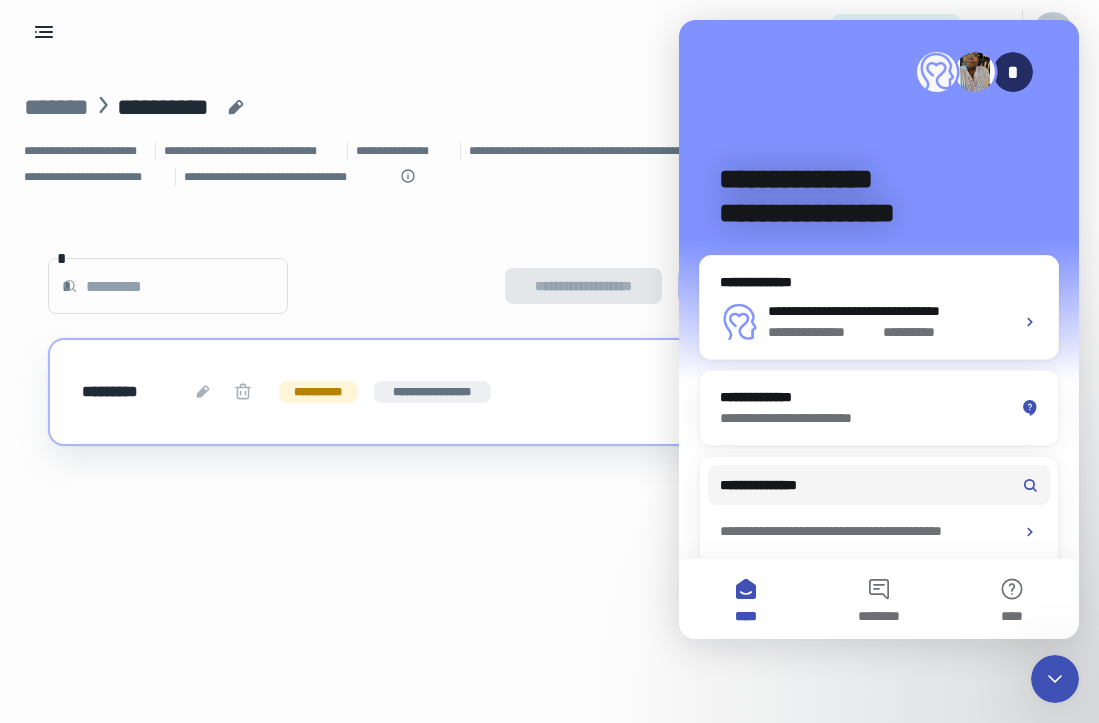 click on "**********" at bounding box center (549, 361) 